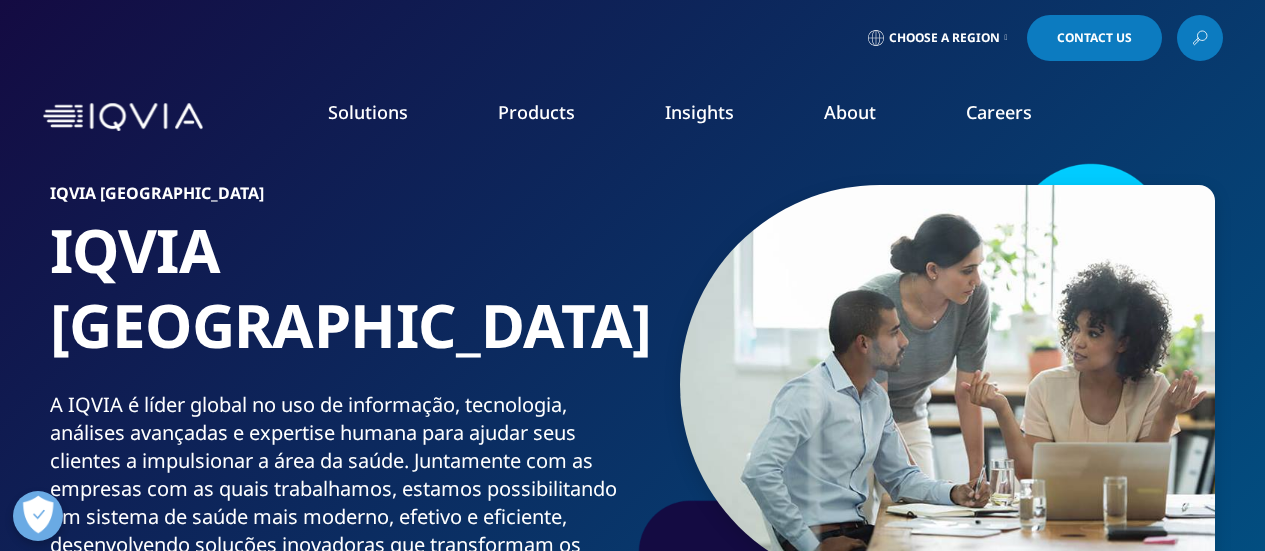scroll, scrollTop: 0, scrollLeft: 0, axis: both 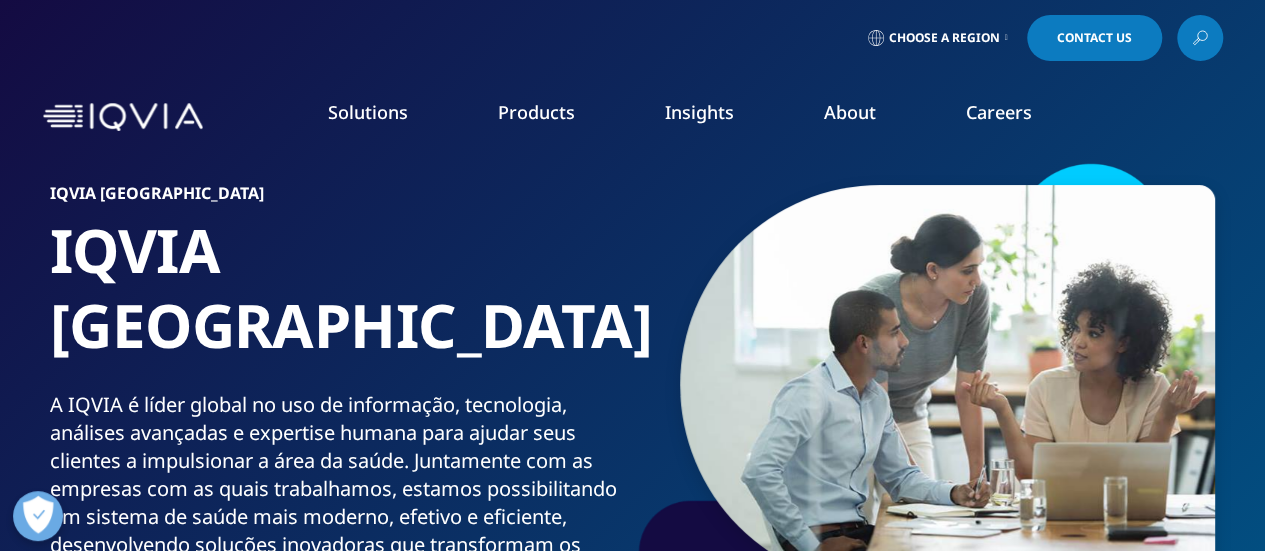 click at bounding box center (123, 117) 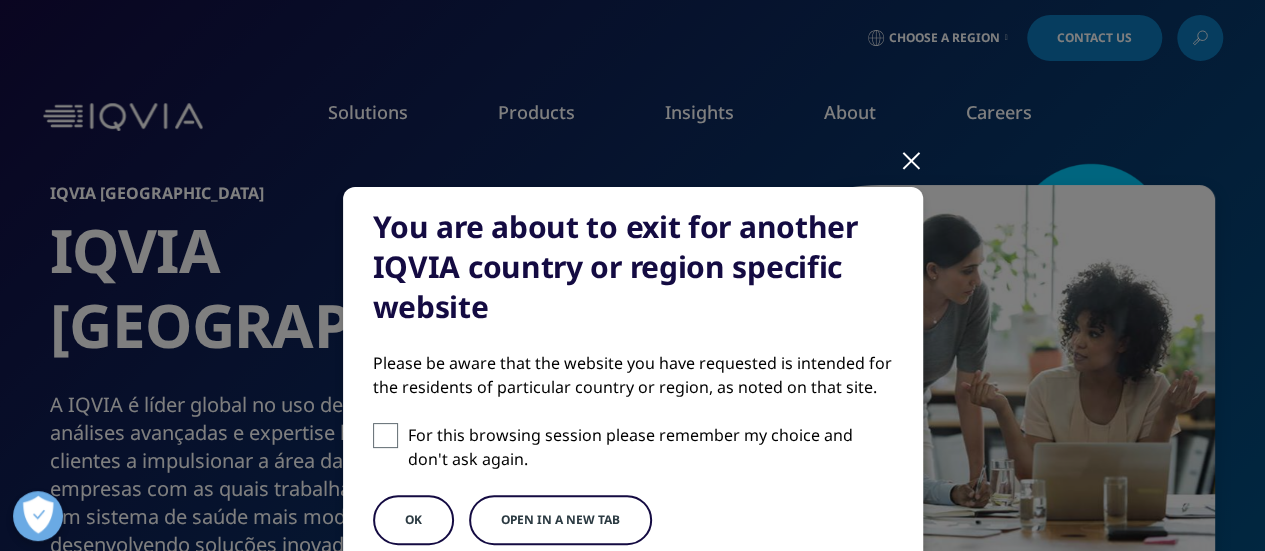 click on "You are about to exit for another IQVIA country or region specific website
Please be aware that the website you have requested is intended for the residents of particular country or region, as noted on that site.
For this browsing session please remember my choice and don't ask again.
OK
Open in a new tab" at bounding box center (633, 381) 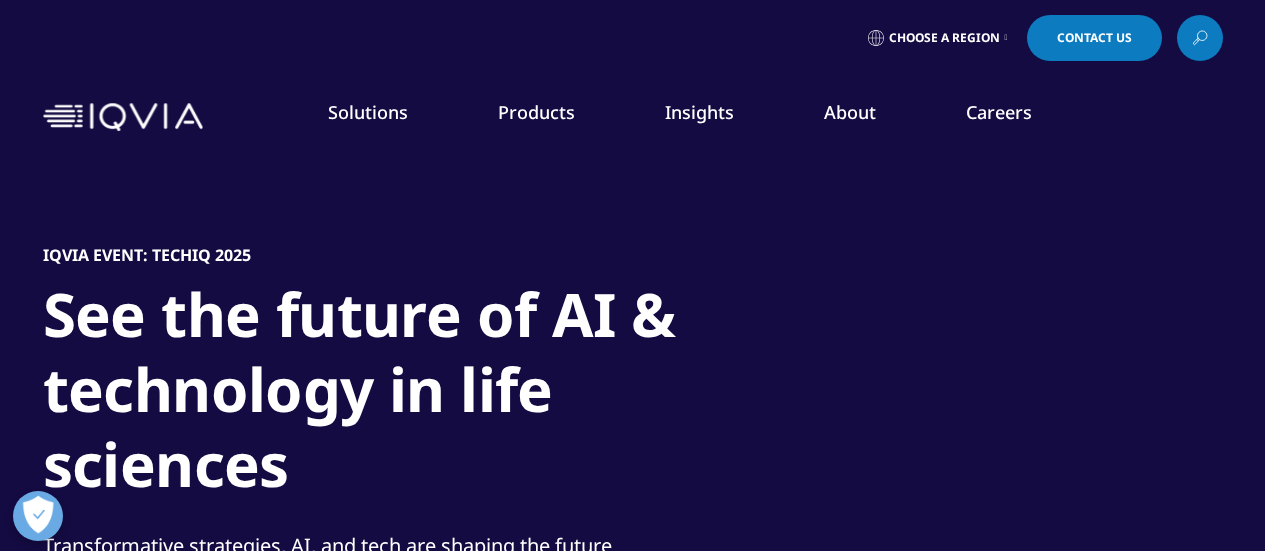 scroll, scrollTop: 0, scrollLeft: 0, axis: both 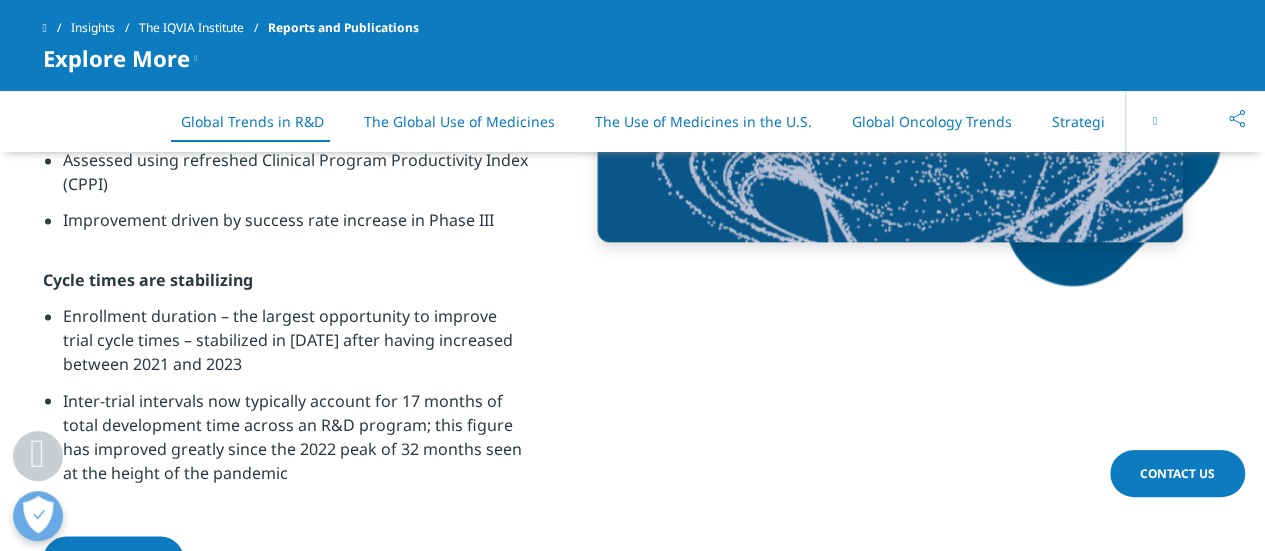 click on "Global Oncology Trends" at bounding box center [932, 121] 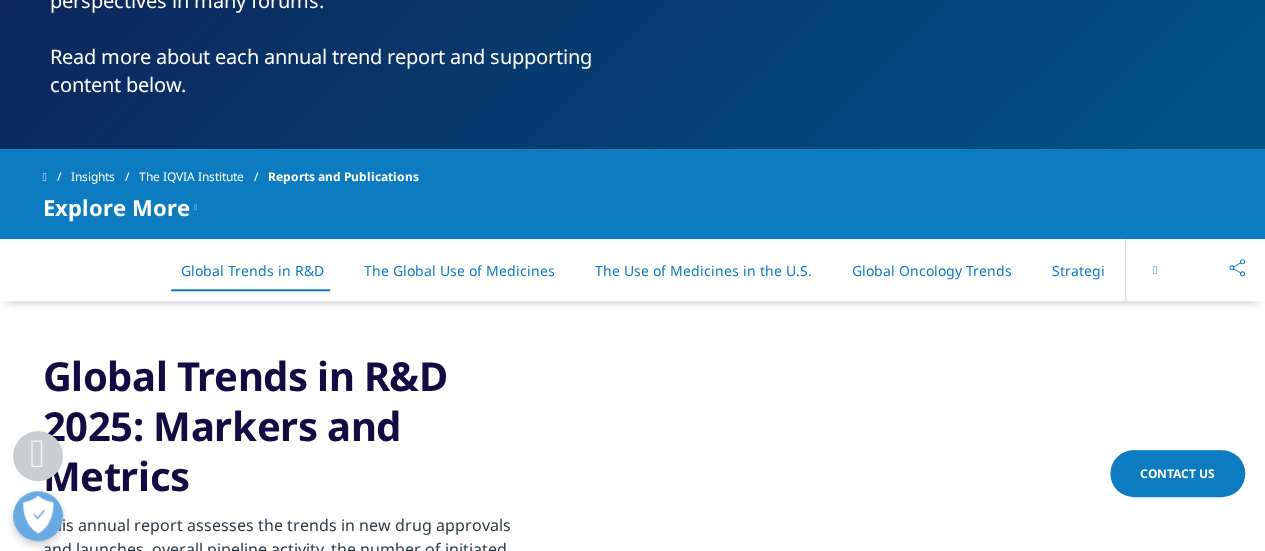 scroll, scrollTop: 900, scrollLeft: 0, axis: vertical 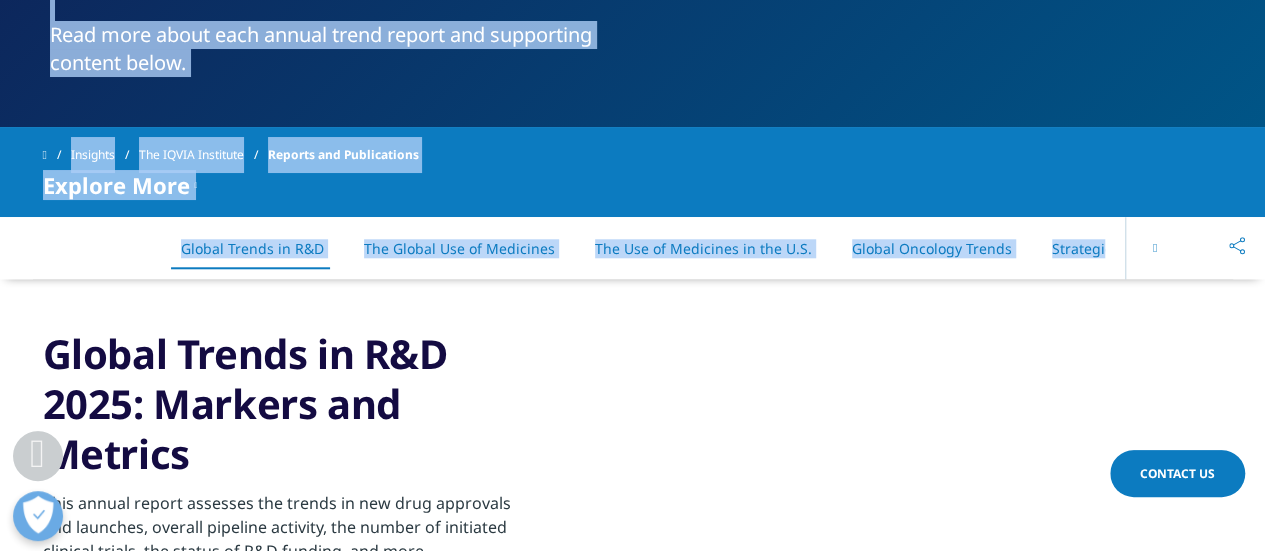 drag, startPoint x: 48, startPoint y: 286, endPoint x: 186, endPoint y: 441, distance: 207.53072 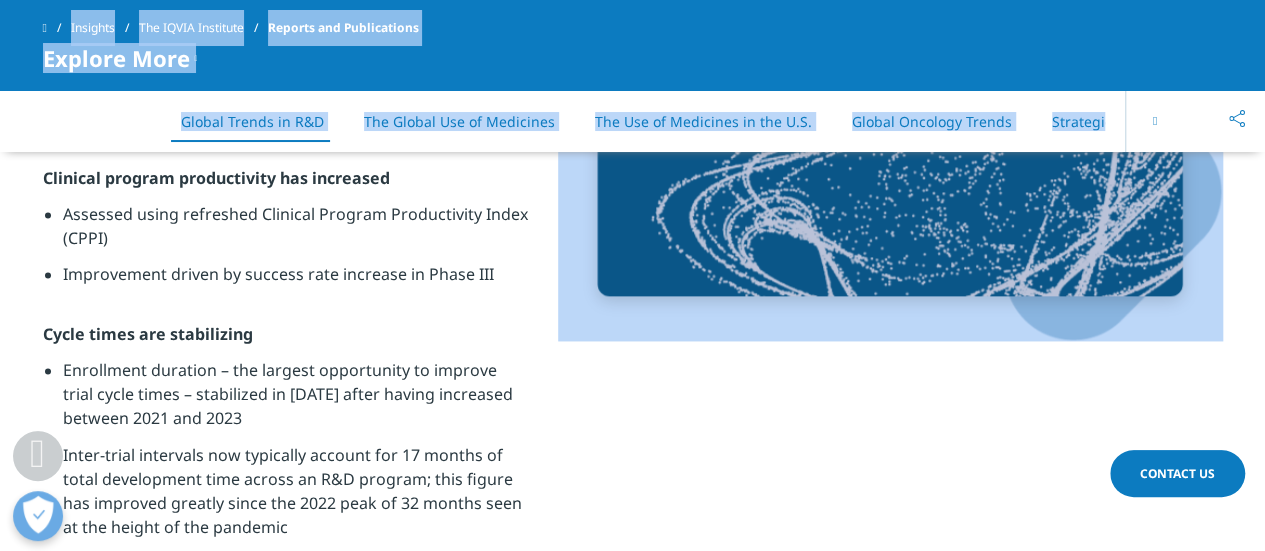 scroll, scrollTop: 1646, scrollLeft: 0, axis: vertical 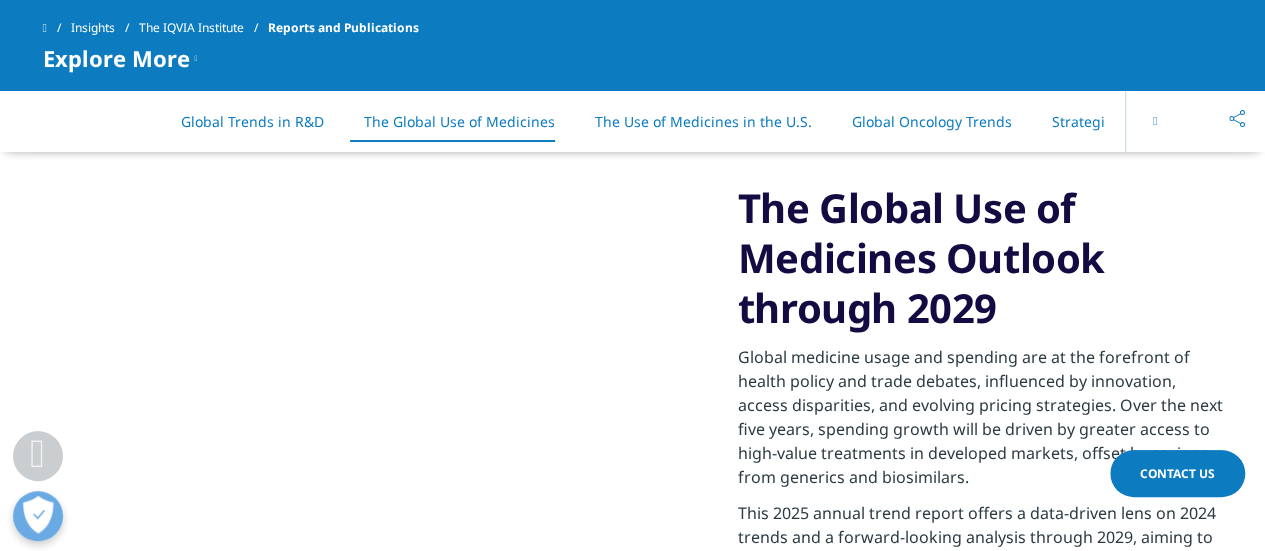 click on "The Global Use of Medicines Outlook through 2029" at bounding box center (980, 258) 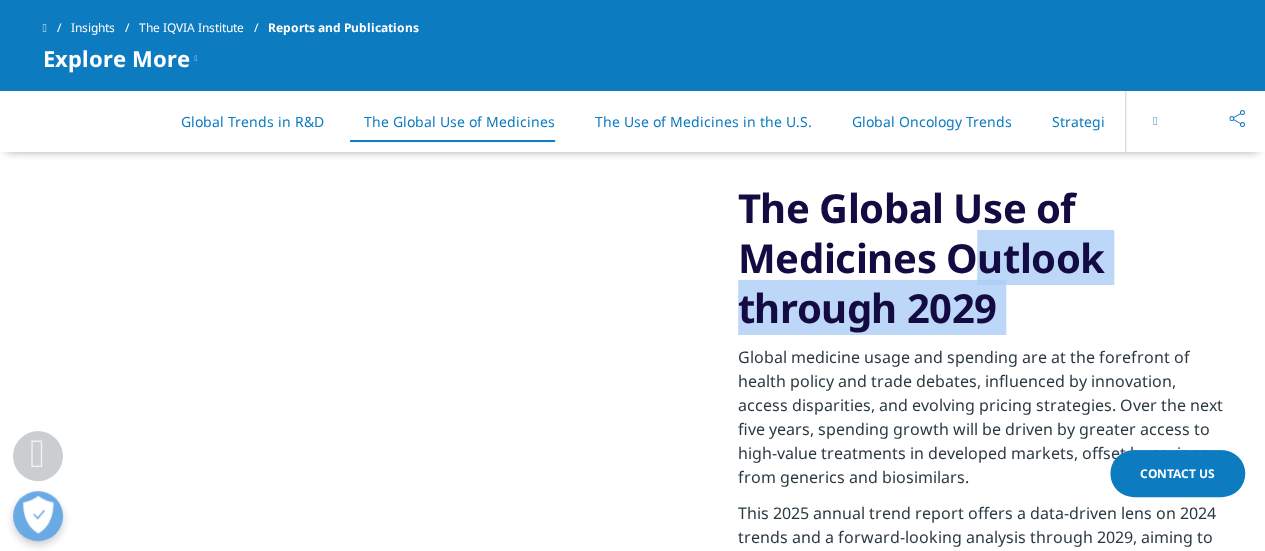 click on "The Global Use of Medicines Outlook through 2029" at bounding box center (980, 258) 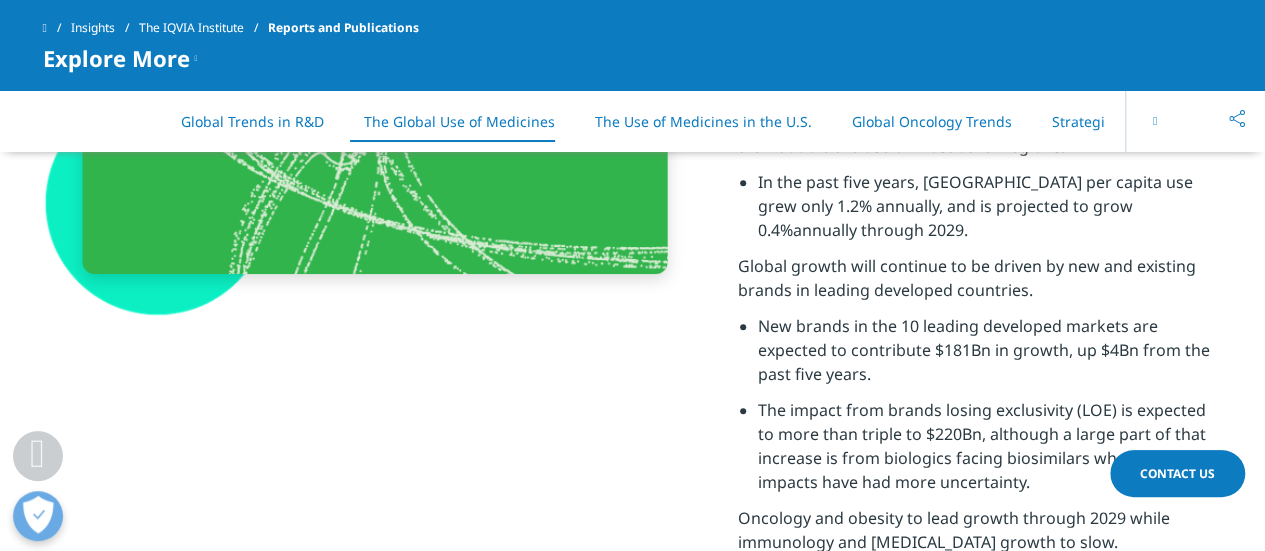 scroll, scrollTop: 4346, scrollLeft: 0, axis: vertical 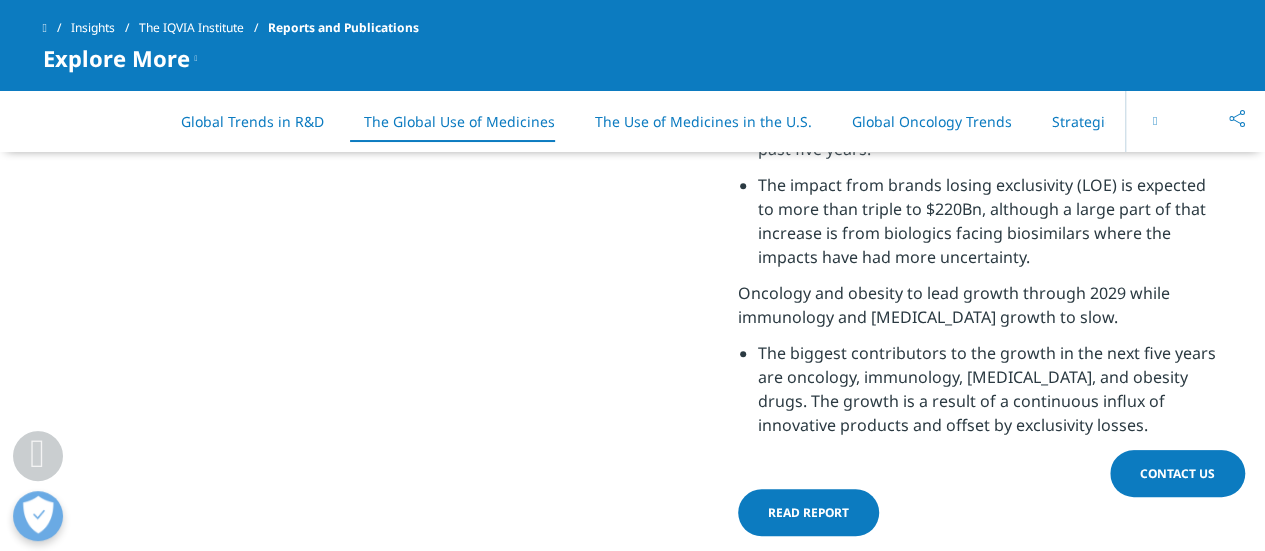 click on "Read Report" at bounding box center (808, 512) 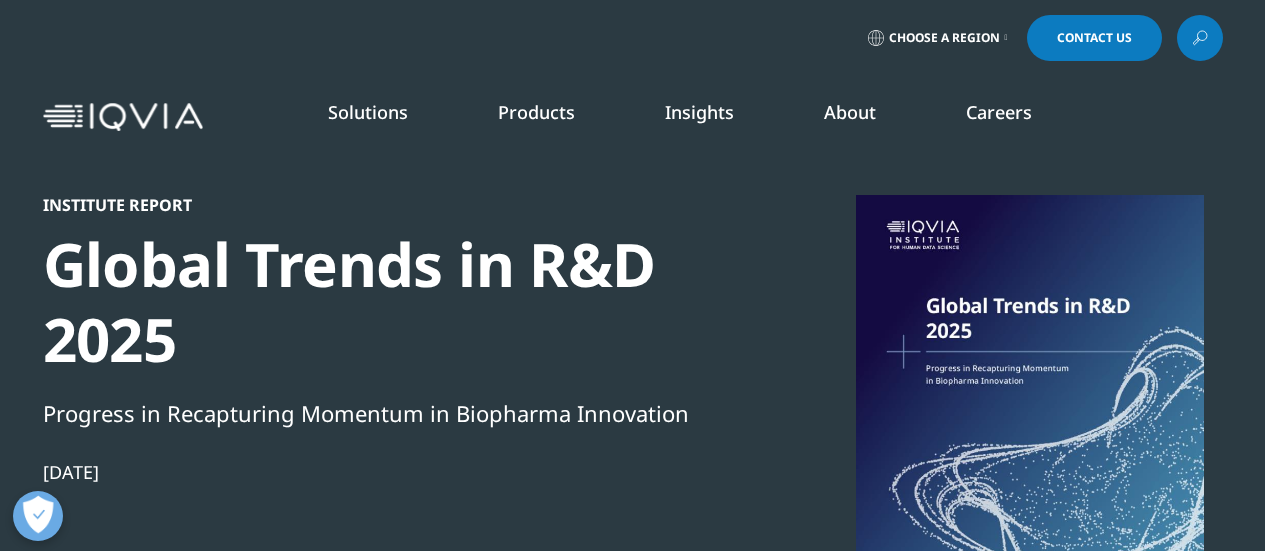 scroll, scrollTop: 0, scrollLeft: 0, axis: both 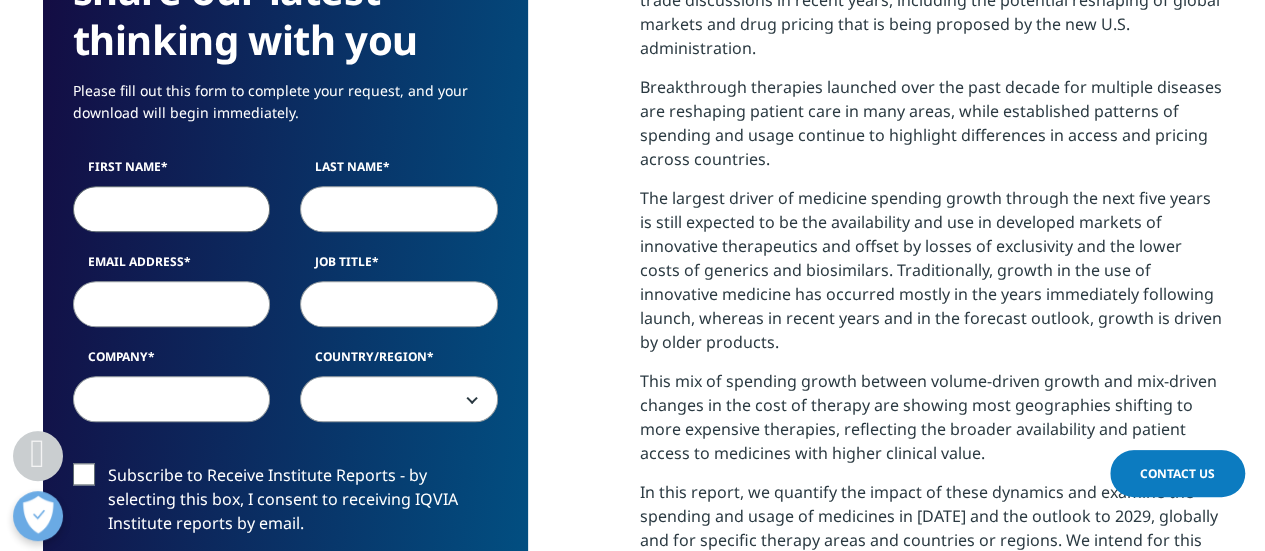 click on "First Name" at bounding box center (172, 209) 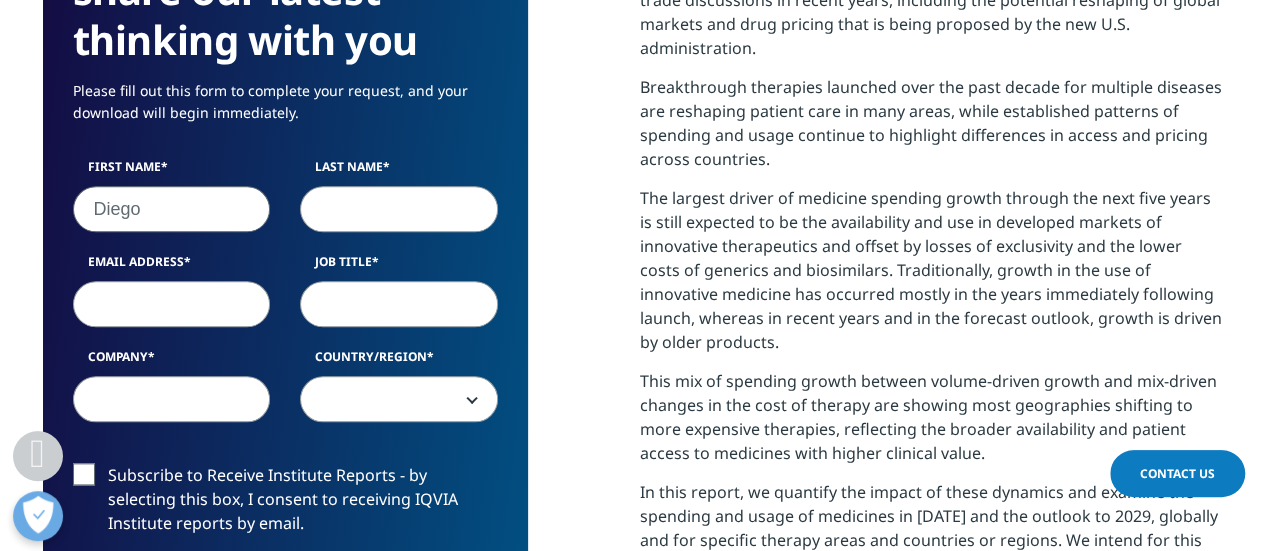 type on "de Oliveira" 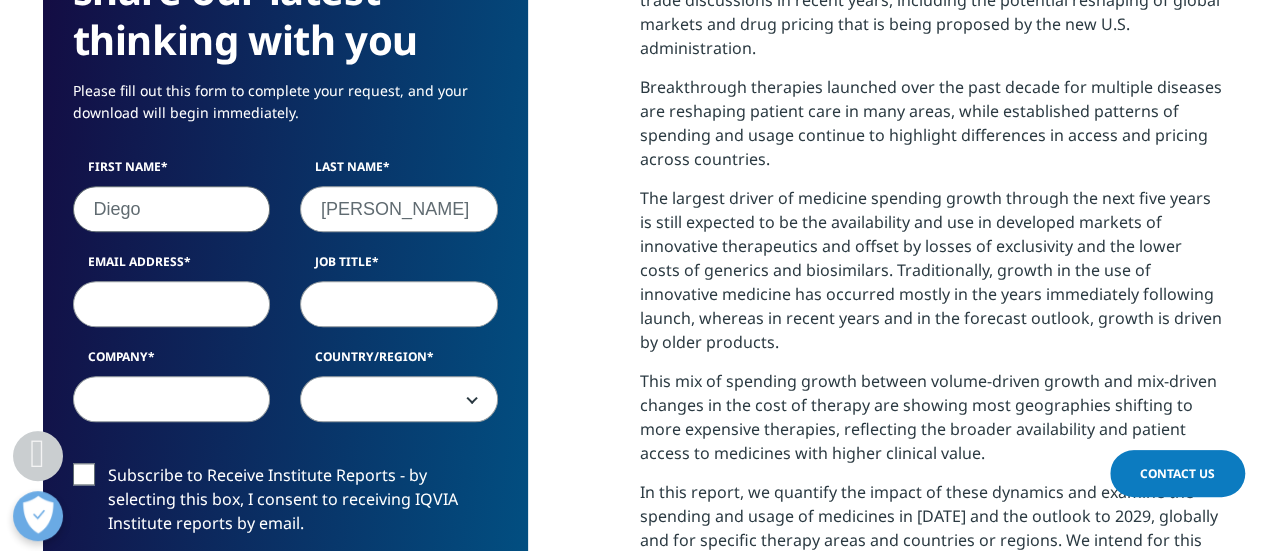 type on "oliveira.diego@pwc.com" 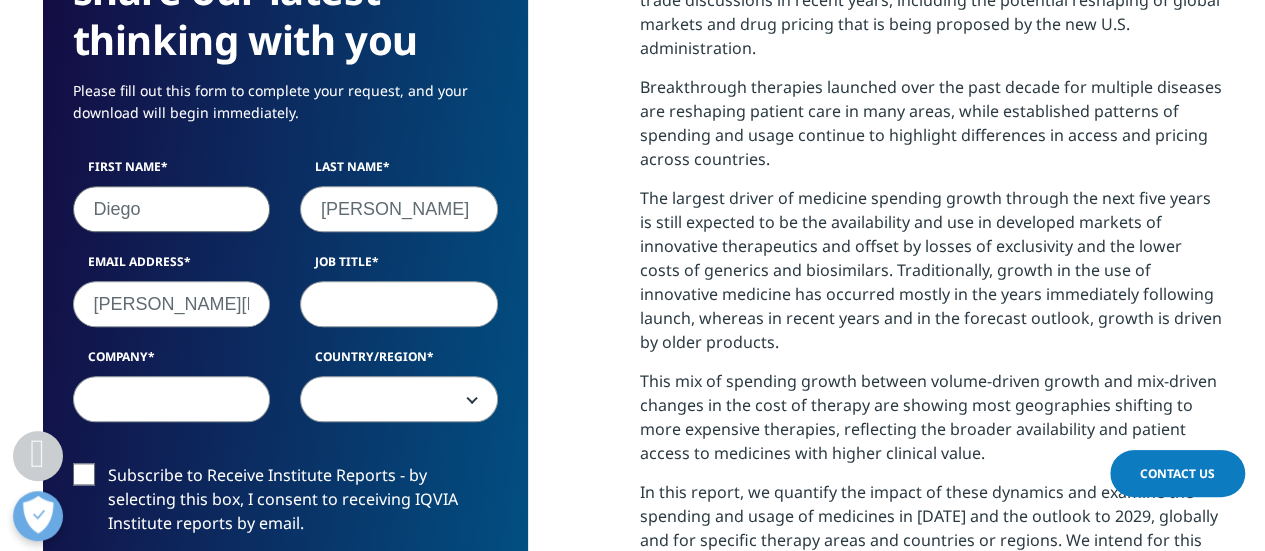 select on "[GEOGRAPHIC_DATA]" 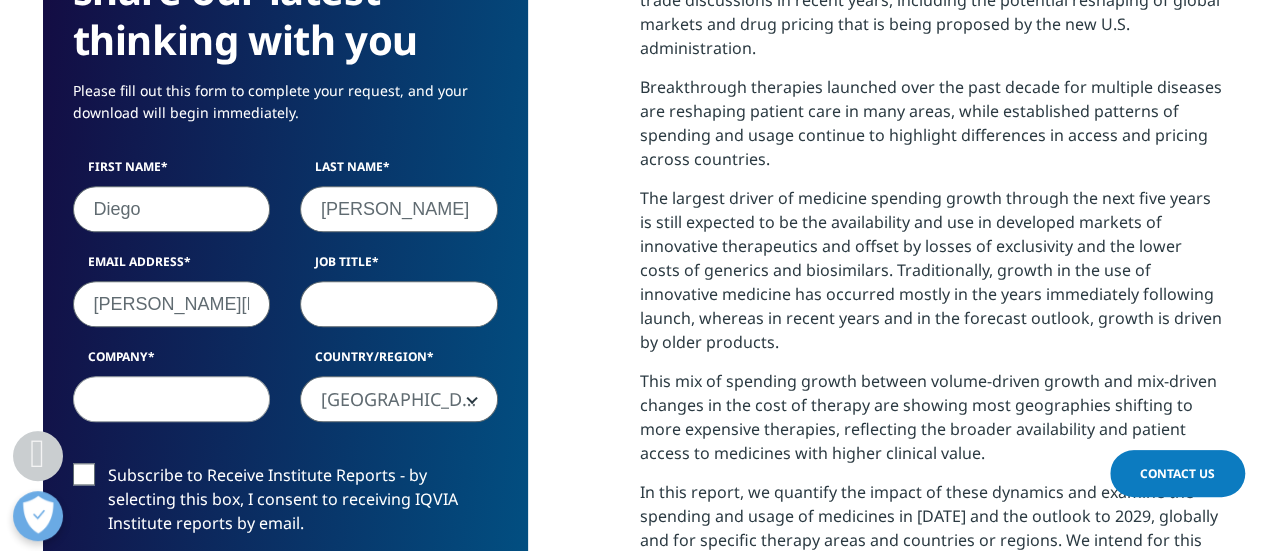 click on "Job Title" at bounding box center (399, 304) 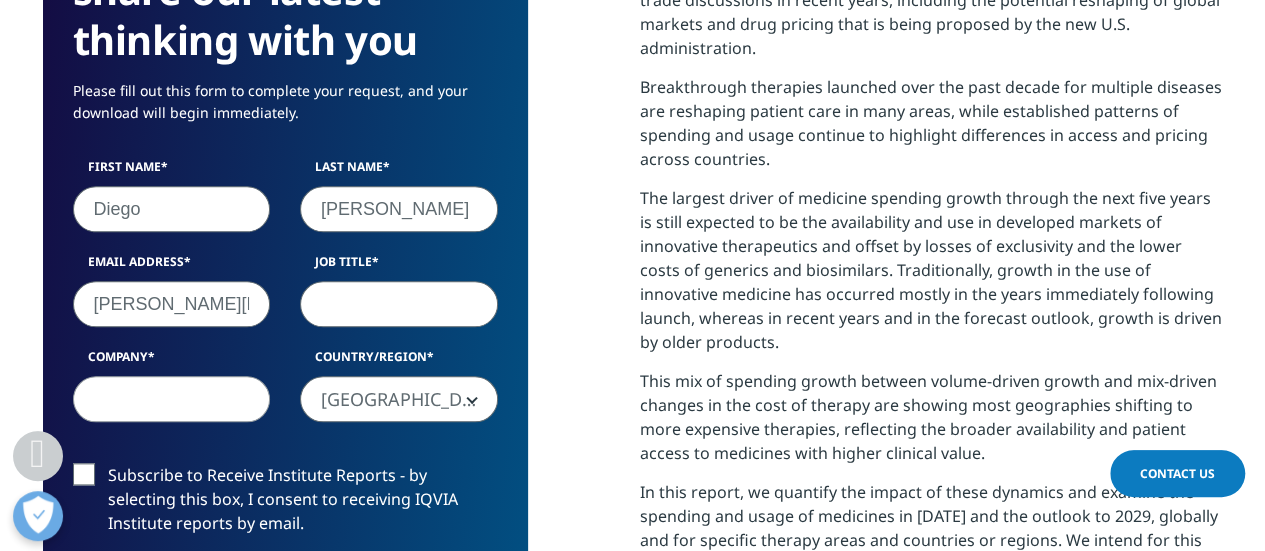 click on "Job Title" at bounding box center (399, 304) 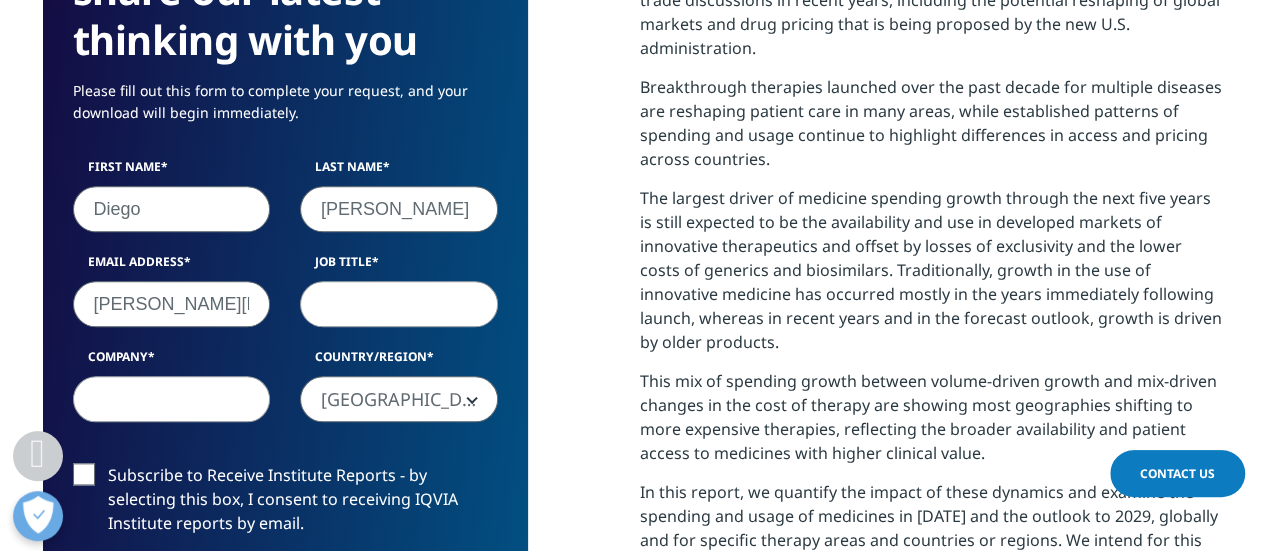 click on "First Name
Diego
Last Name
de Oliveira
Email Address
oliveira.diego@pwc.com
Job Title
Company
Country/Region
United States
Canada
United Kingdom
Afghanistan
Albania
Algeria
American Samoa
Andorra
Angola
Anguilla
Antarctica
Antigua and Barbuda
Argentina
Armenia
Aruba
Australia
Austria
Azerbaijan
Bahamas
Bahrain
Bangladesh
Barbados
Belarus
Belgium
Belize
Benin
Bermuda
Bhutan
Bolivia
Bosnia and Herzegovenia
Botswana
Bouvet Island
Brazil
British Indian Ocean Territory
British Virgin Islands
Brunei
Bulgaria
Burkina Faso
Burundi" at bounding box center (285, 300) 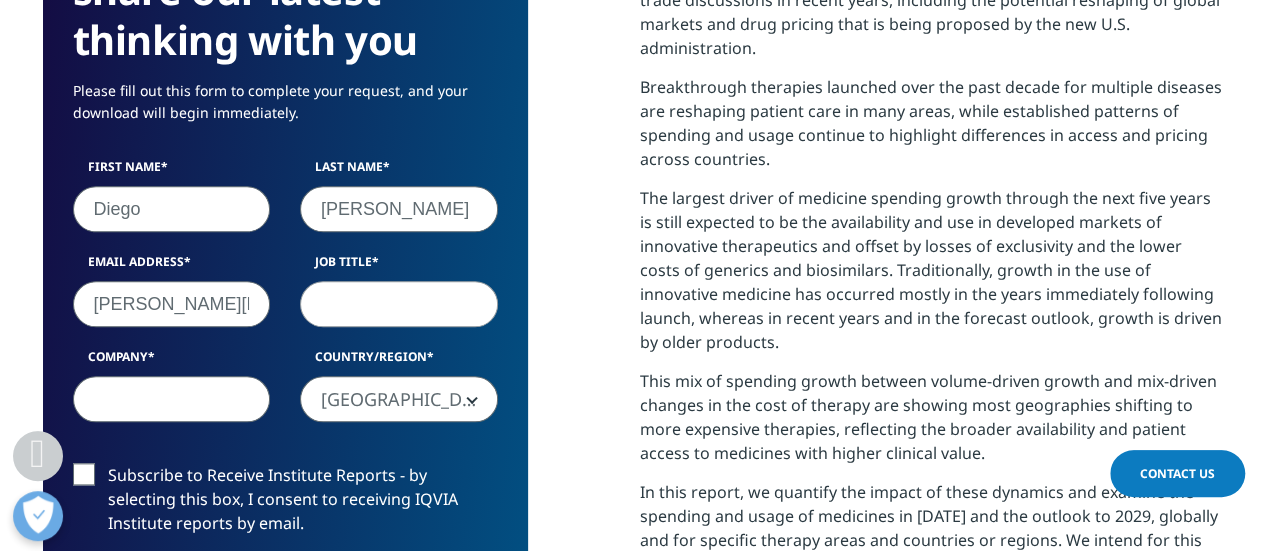 click on "Company" at bounding box center [172, 399] 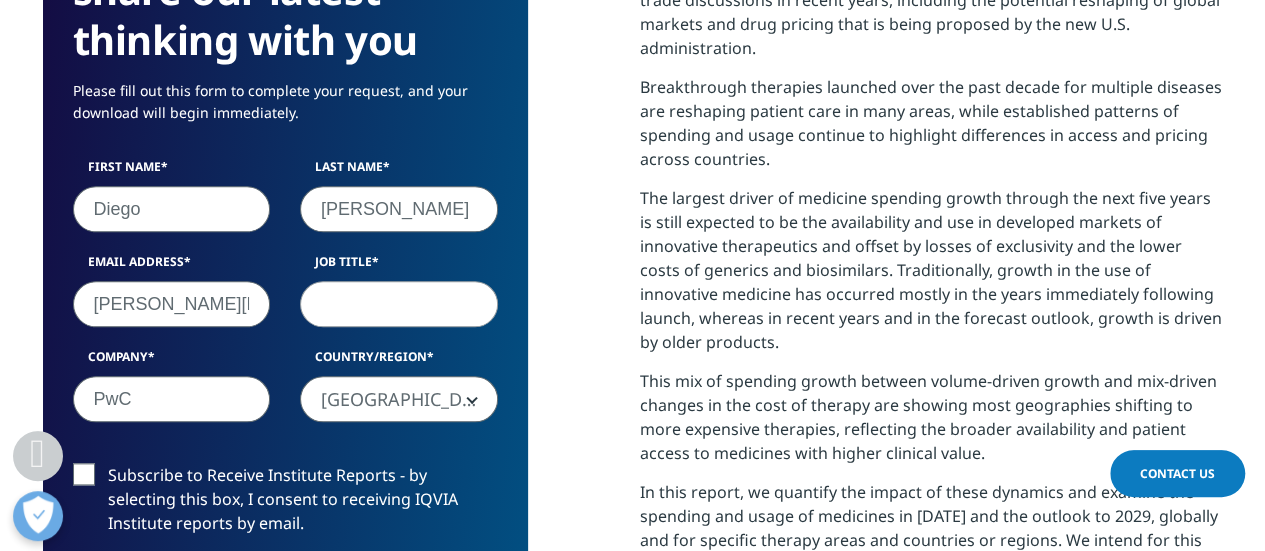 type on "PwC" 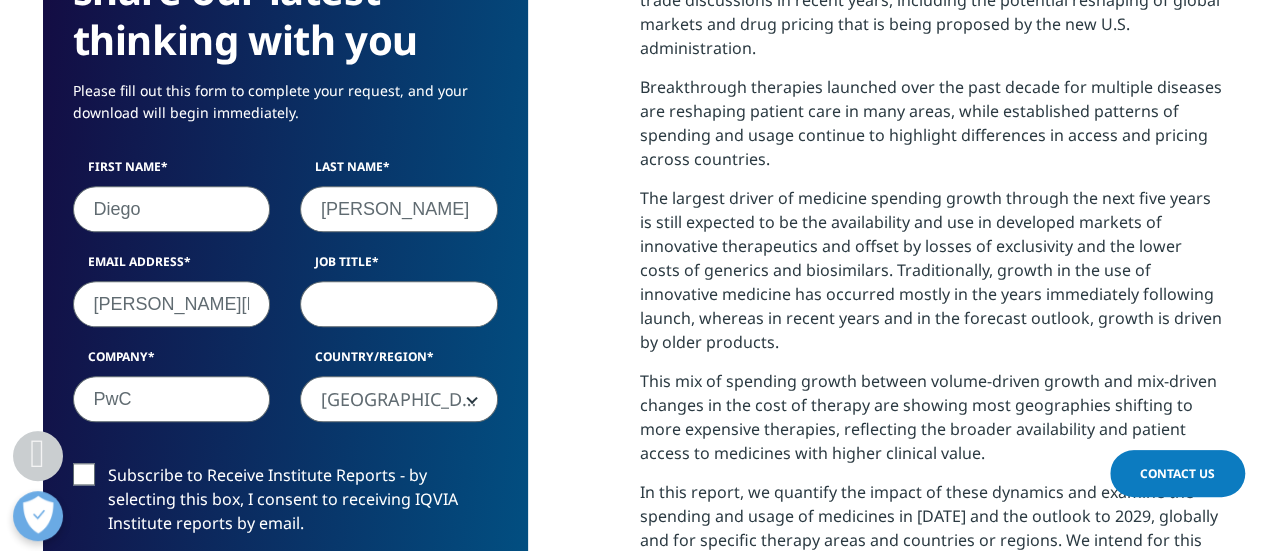click on "Job Title" at bounding box center [399, 304] 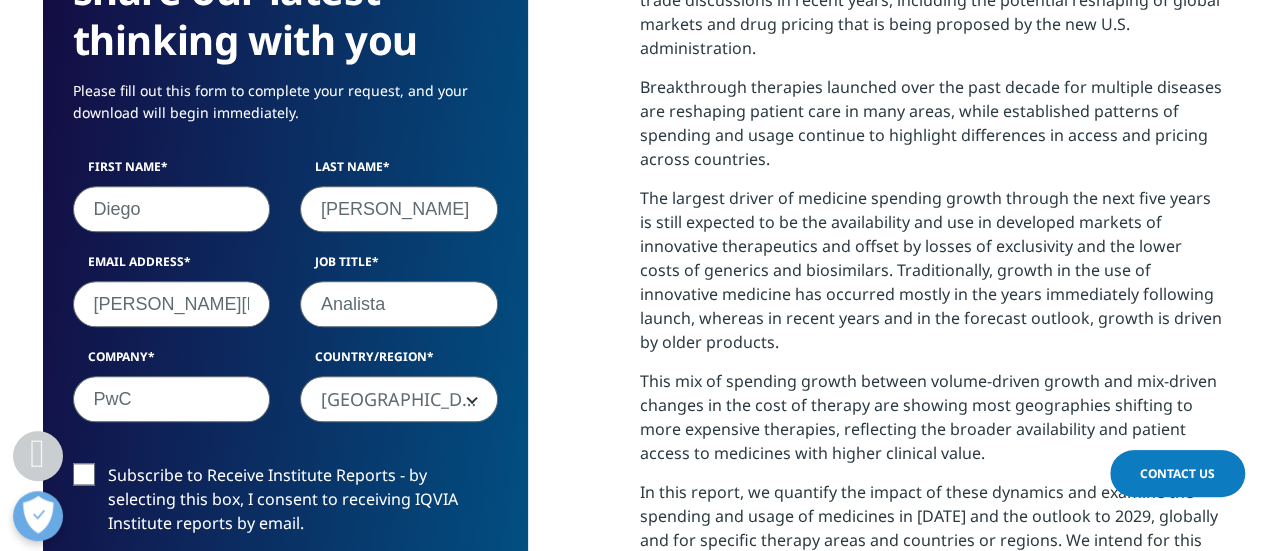 scroll, scrollTop: 1300, scrollLeft: 0, axis: vertical 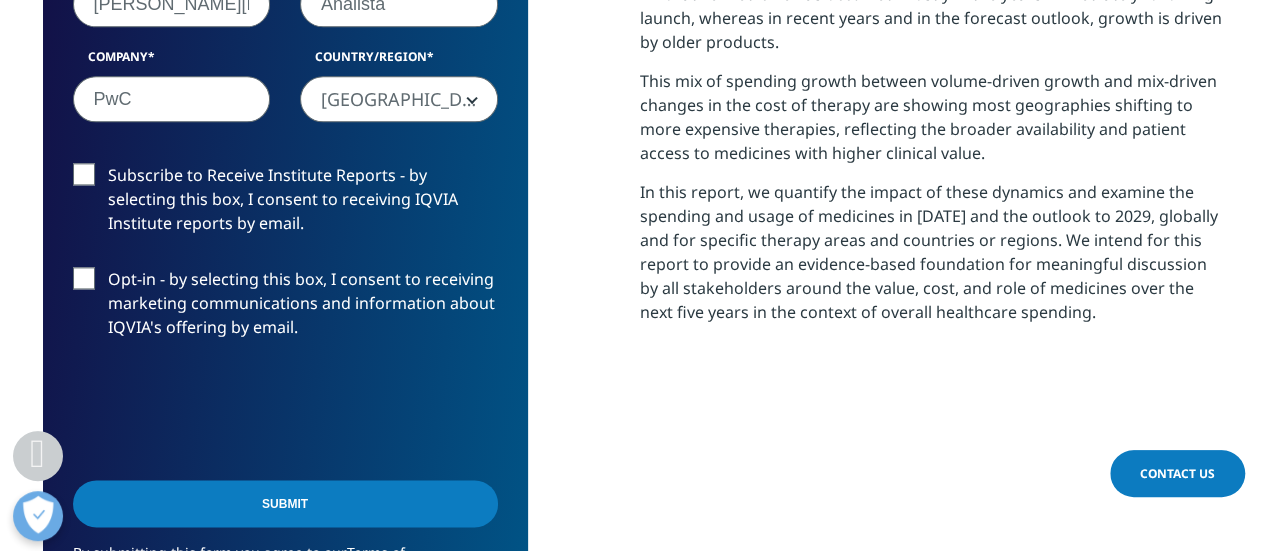 type on "Analista" 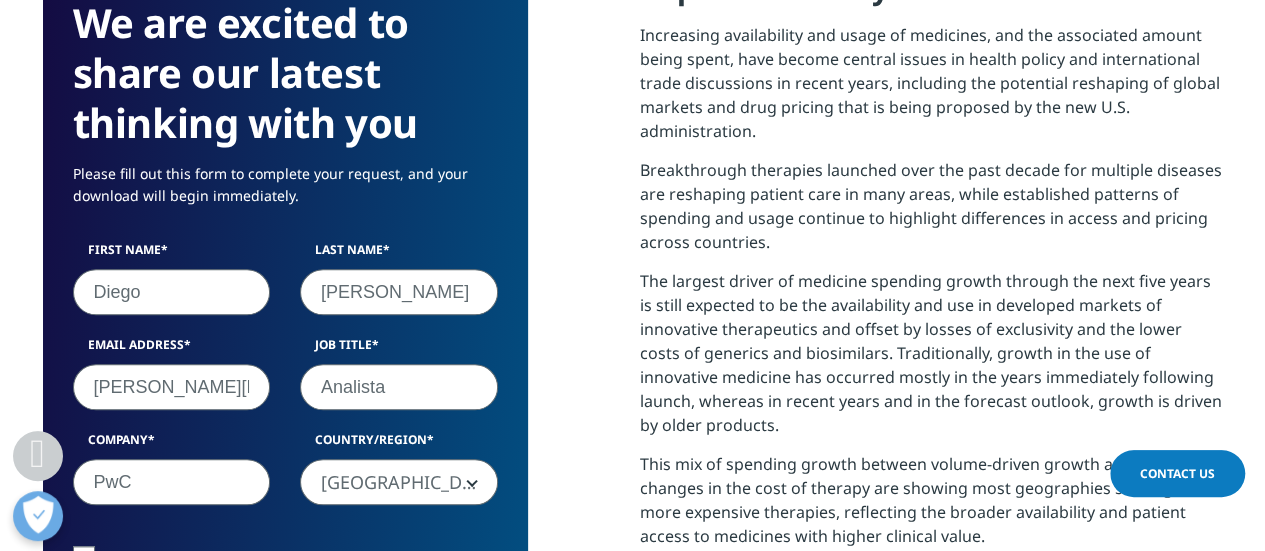 scroll, scrollTop: 915, scrollLeft: 0, axis: vertical 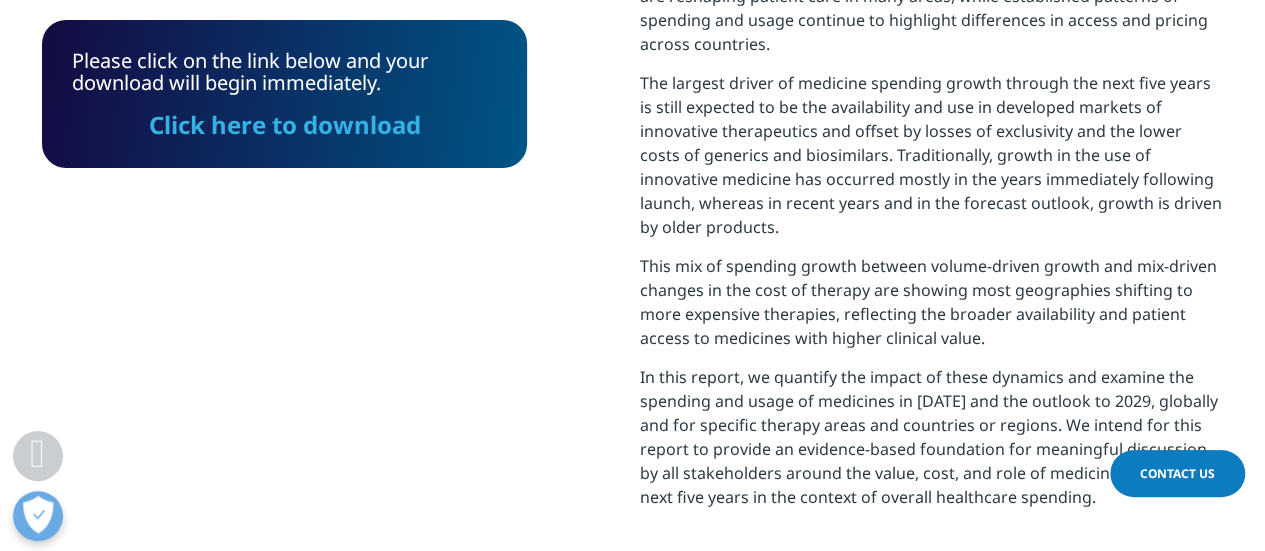 click on "Click here to download" at bounding box center [285, 124] 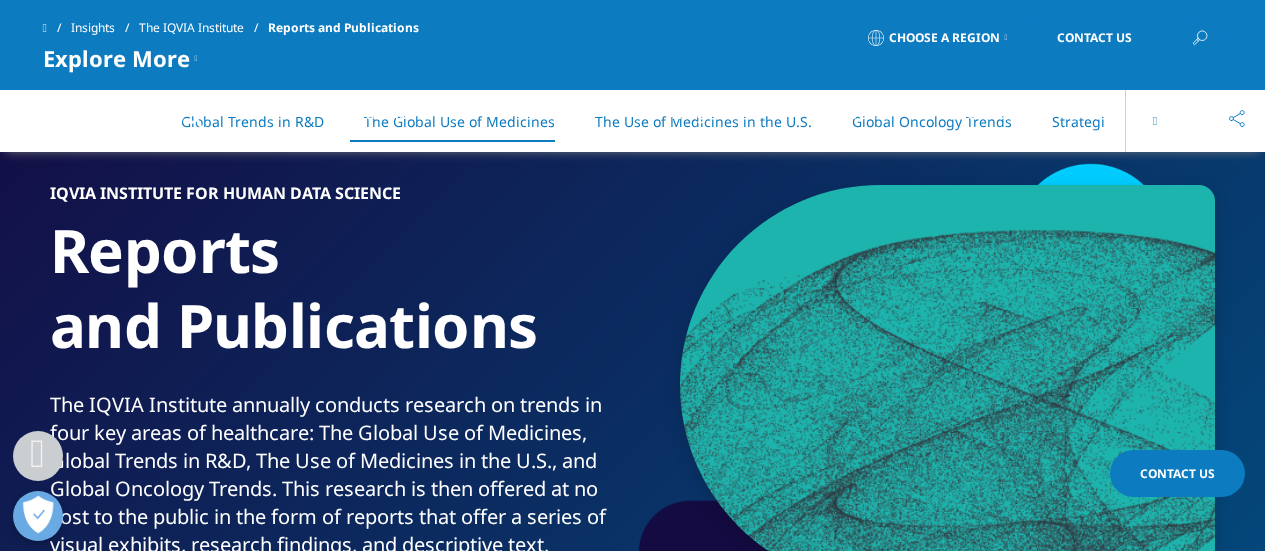 scroll, scrollTop: 4691, scrollLeft: 0, axis: vertical 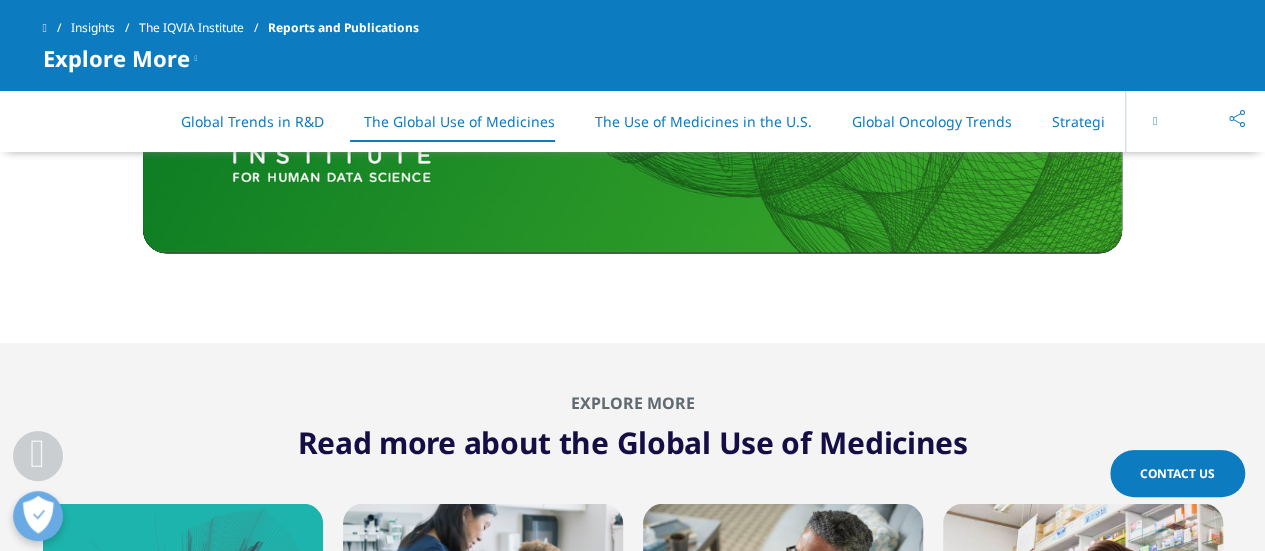 click at bounding box center [1155, 121] 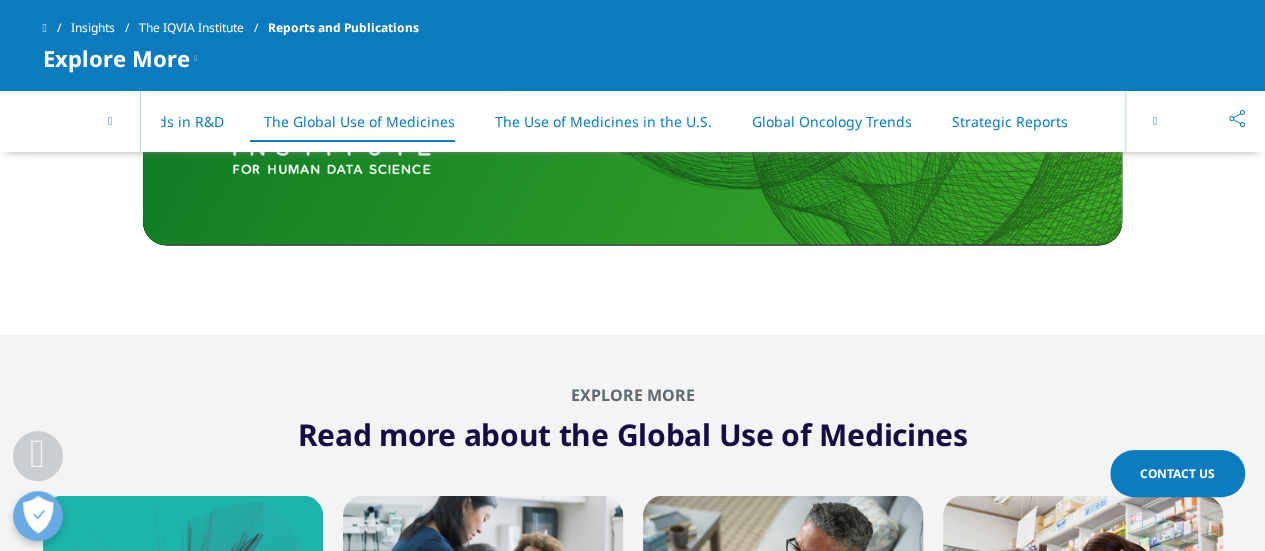 click at bounding box center [1155, 121] 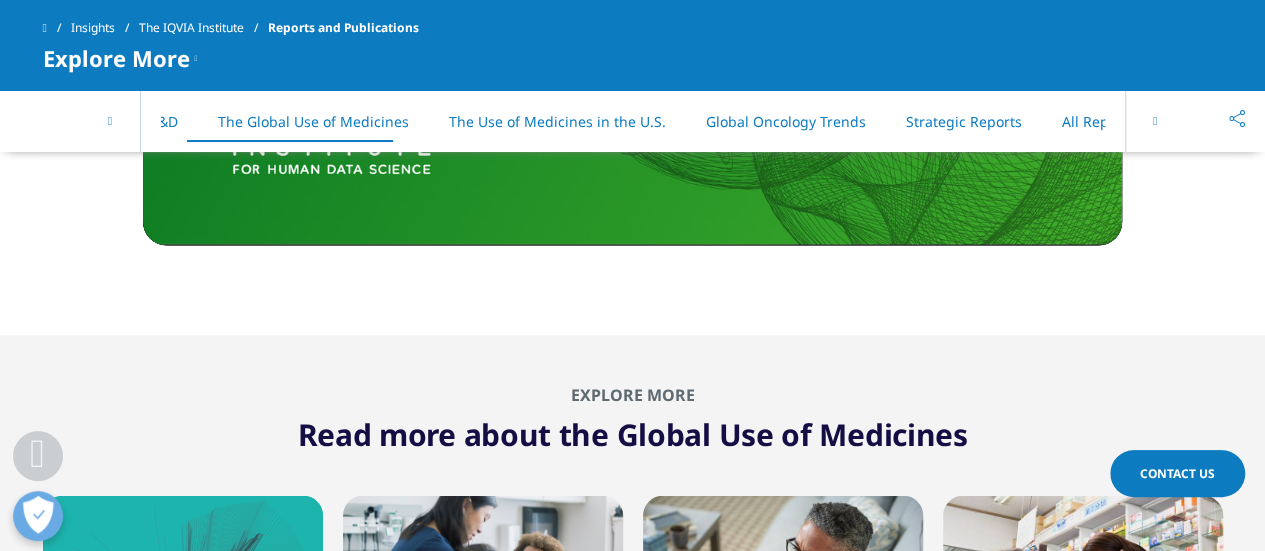 scroll, scrollTop: 0, scrollLeft: 171, axis: horizontal 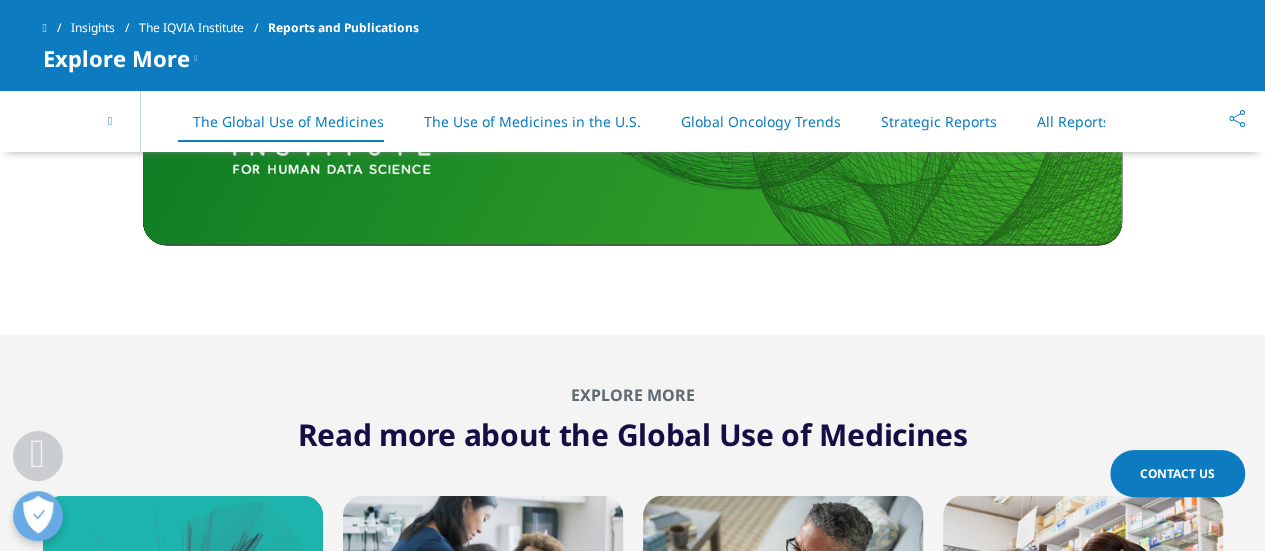 click on "On This Page
Global Trends in R&D
The Global Use of Medicines
The Use of Medicines in the U.S.
Global Oncology Trends
Strategic Reports
All Reports" at bounding box center [633, 121] 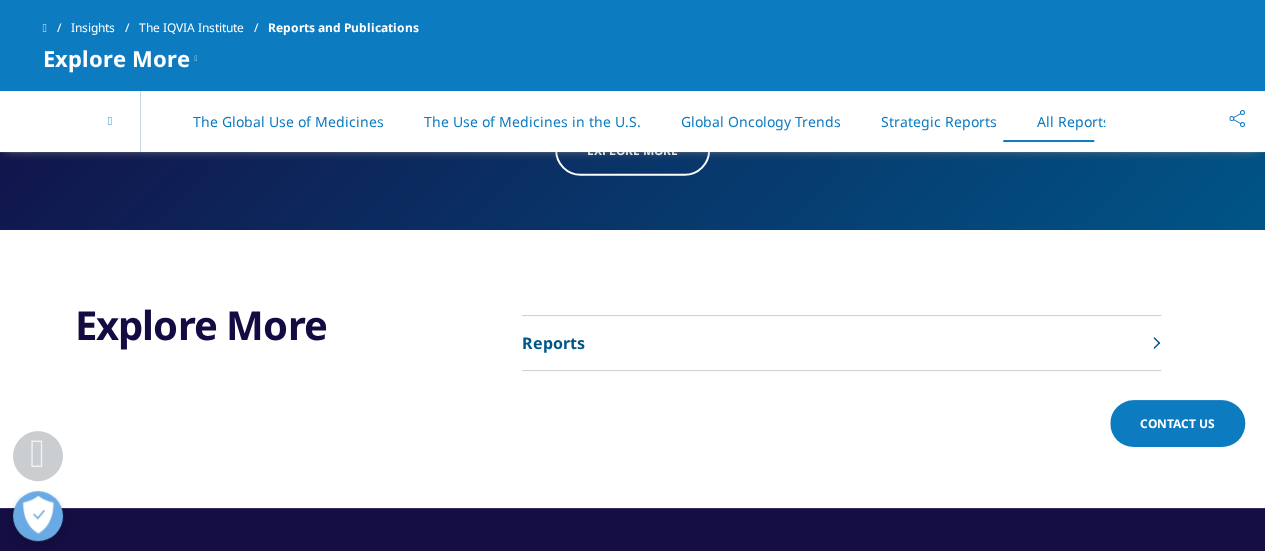 scroll, scrollTop: 10585, scrollLeft: 0, axis: vertical 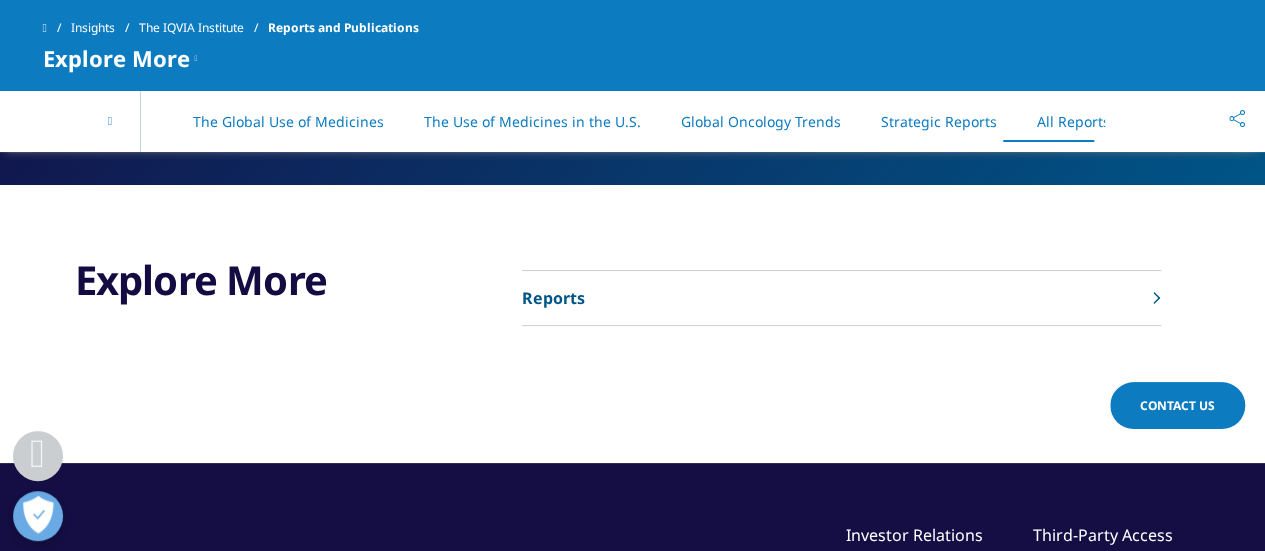 click on "Reports" at bounding box center (553, 298) 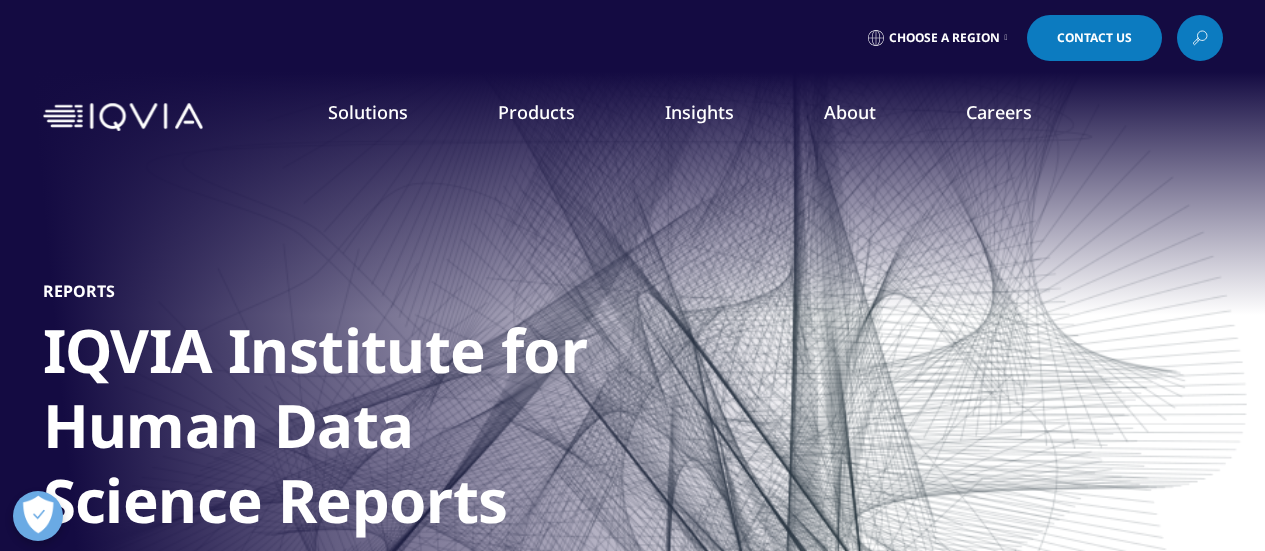 scroll, scrollTop: 0, scrollLeft: 0, axis: both 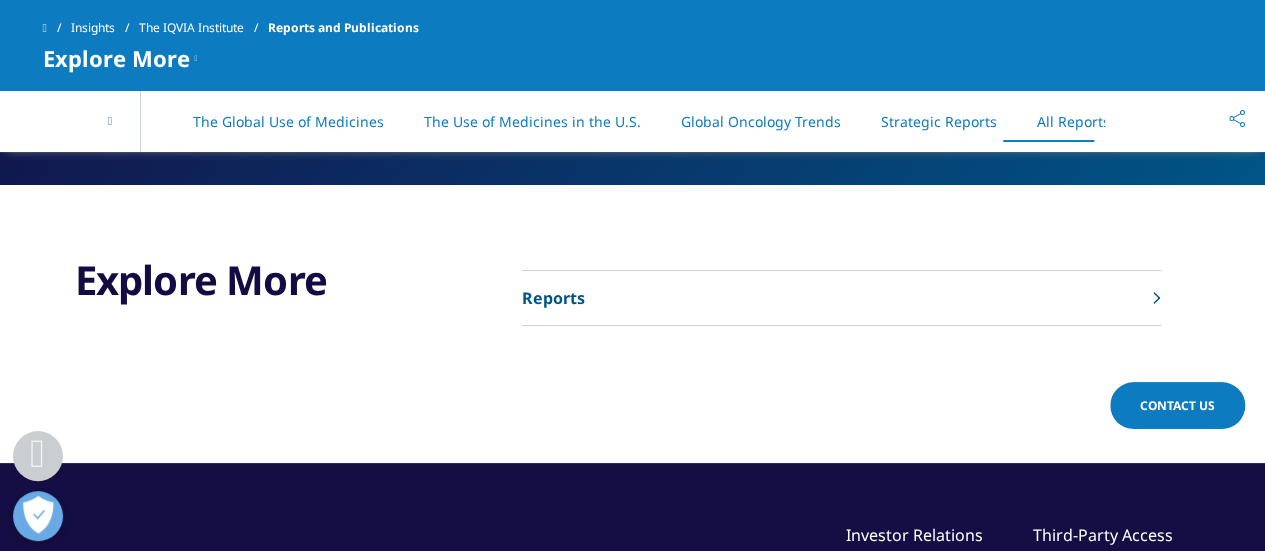 click on "The Global Use of Medicines" at bounding box center (288, 121) 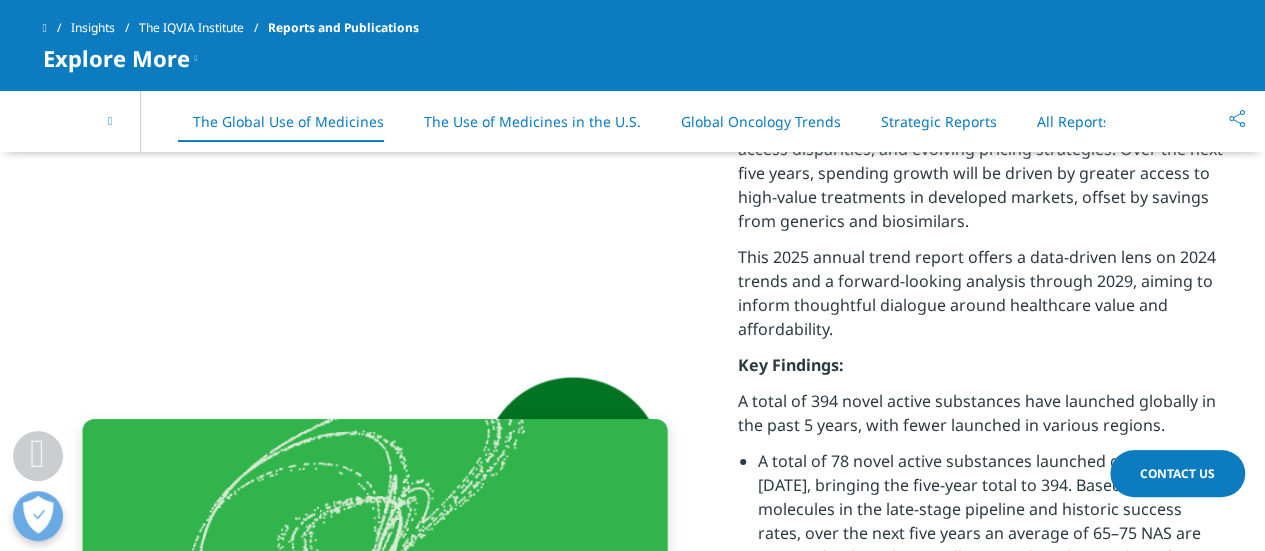 scroll, scrollTop: 3416, scrollLeft: 0, axis: vertical 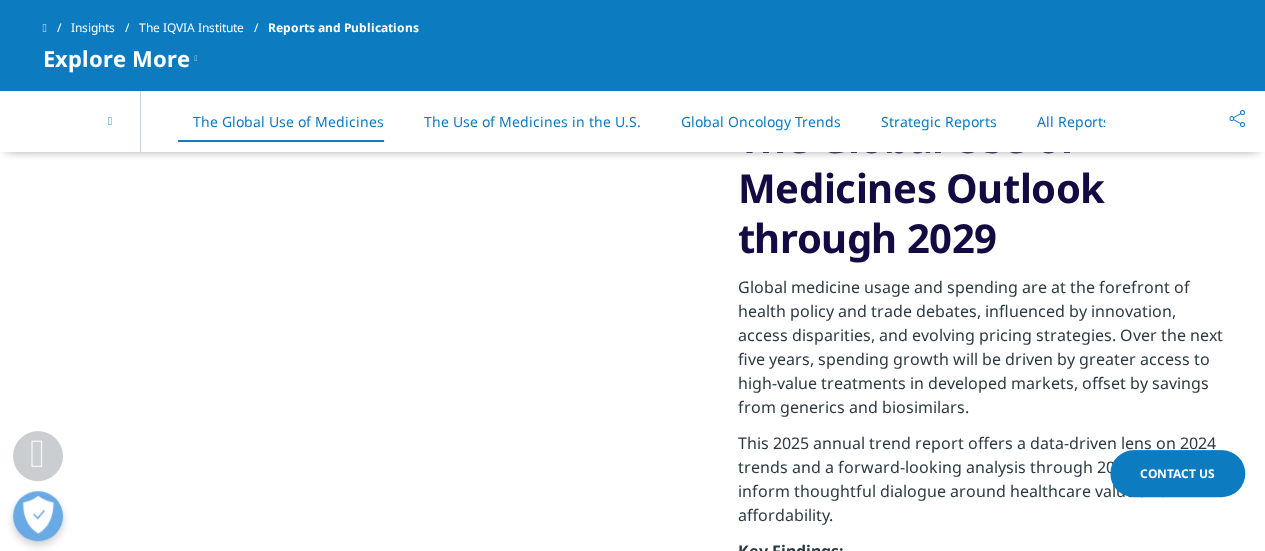 click on "Global Oncology Trends" at bounding box center [761, 121] 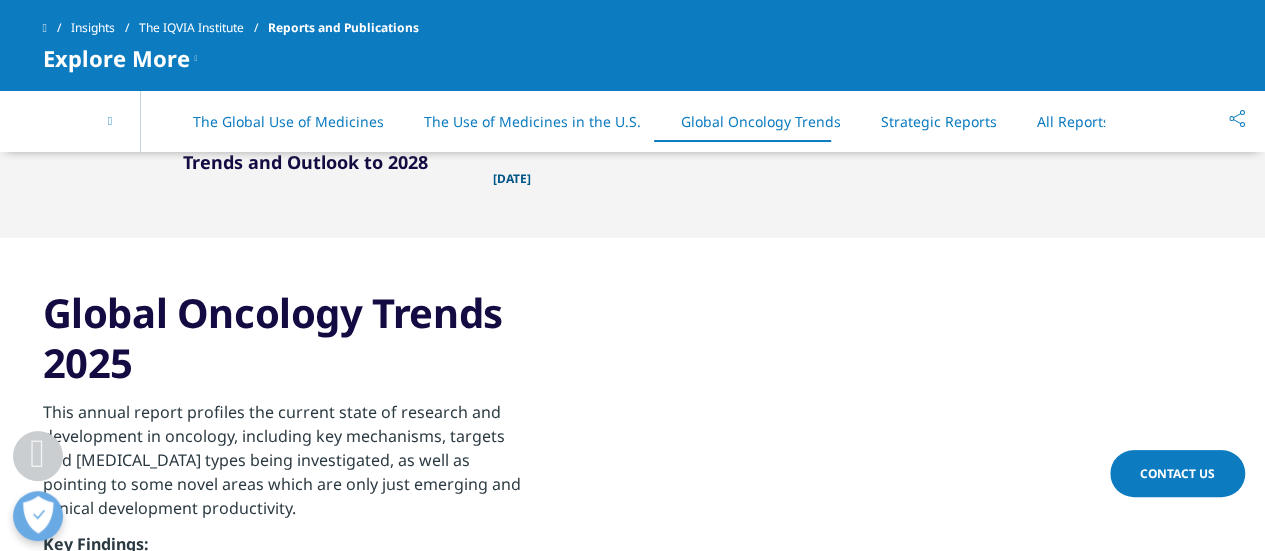 scroll, scrollTop: 7600, scrollLeft: 0, axis: vertical 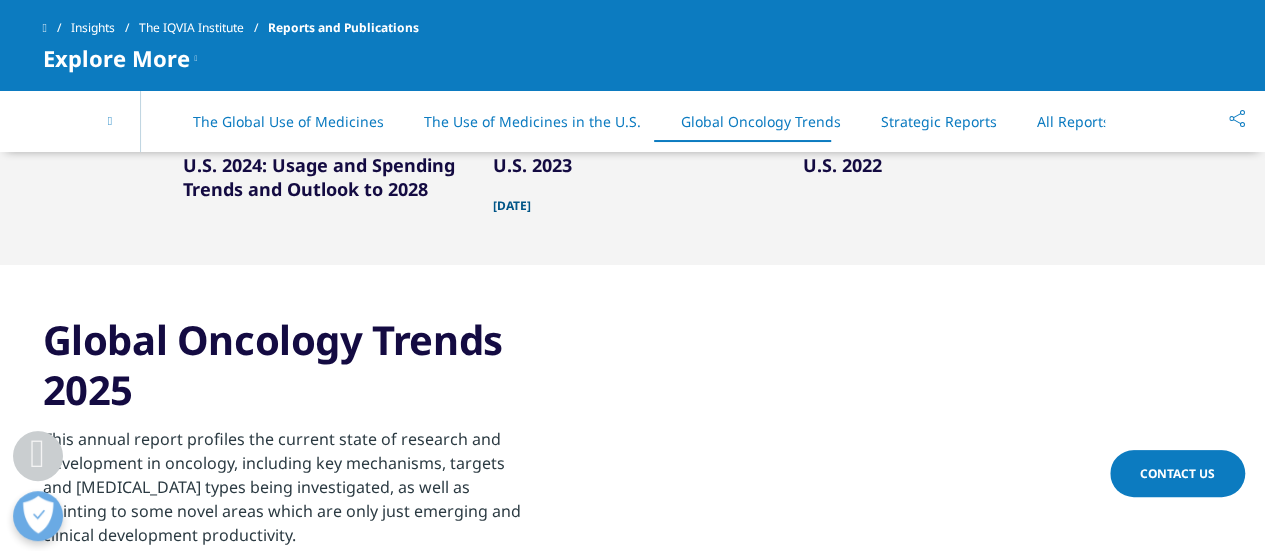 click on "Global Oncology Trends 2025" at bounding box center (285, 365) 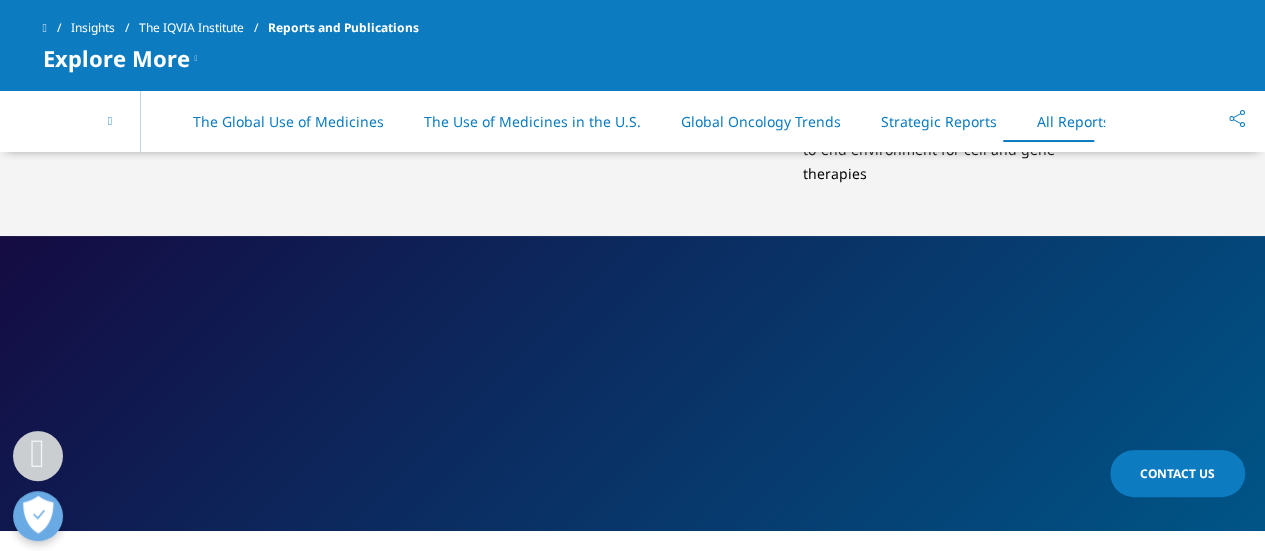 scroll, scrollTop: 10280, scrollLeft: 0, axis: vertical 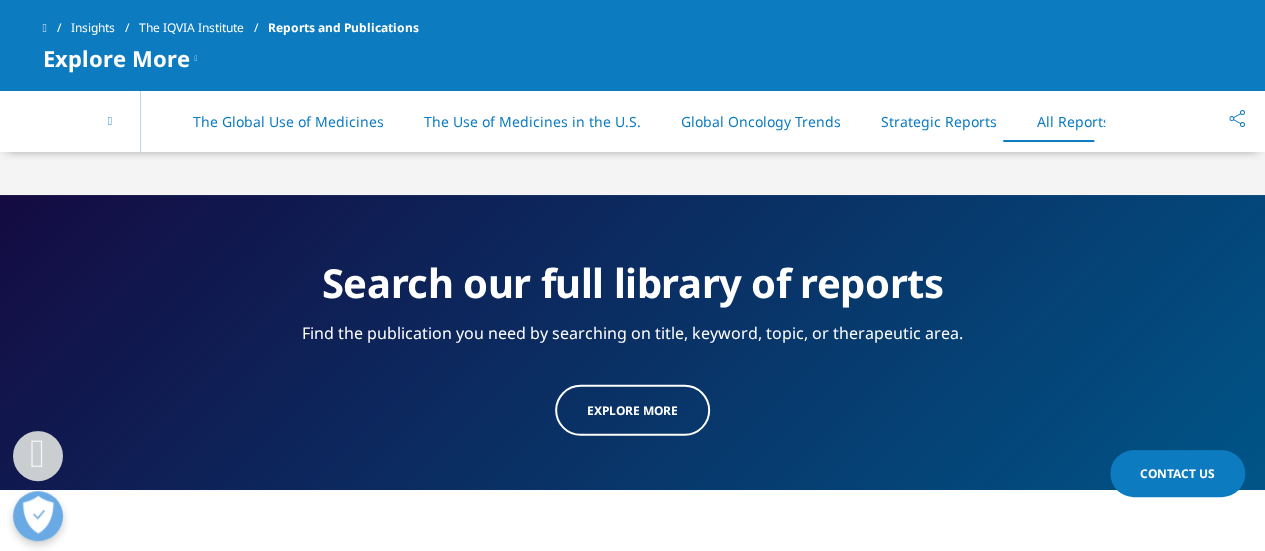 click at bounding box center [111, 121] 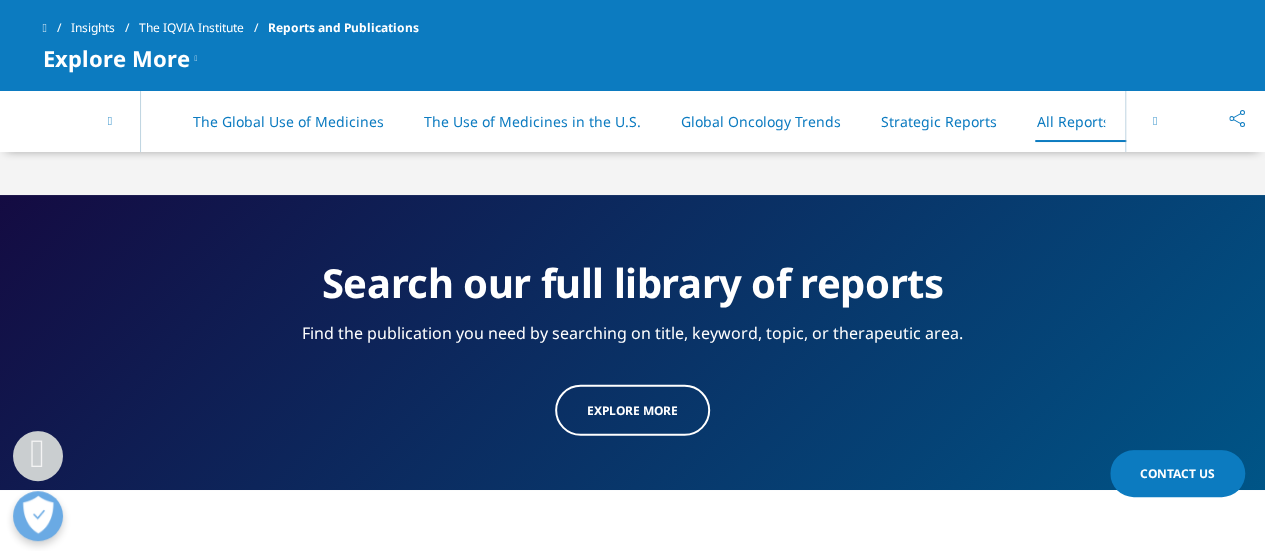 scroll, scrollTop: 0, scrollLeft: 0, axis: both 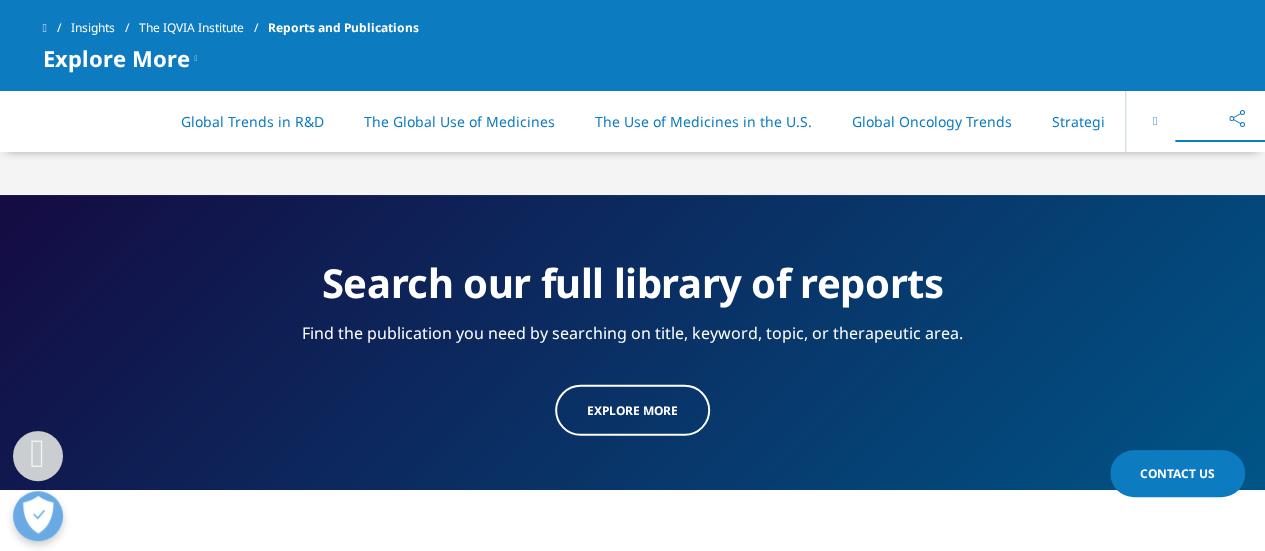 click on "Global Trends in R&D" at bounding box center [252, 121] 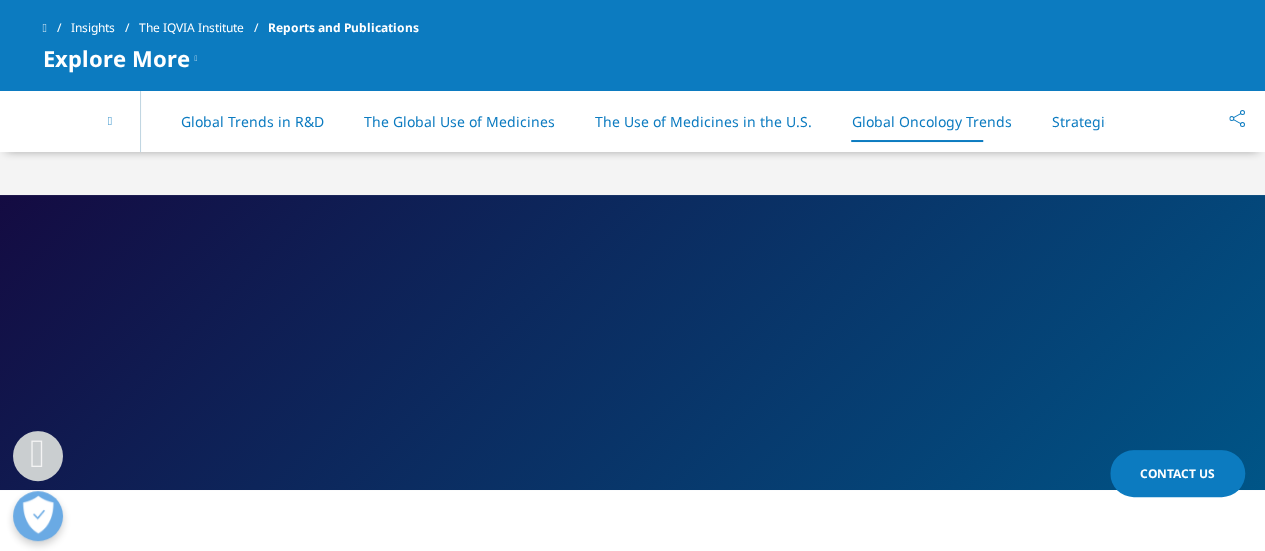 scroll, scrollTop: 8581, scrollLeft: 0, axis: vertical 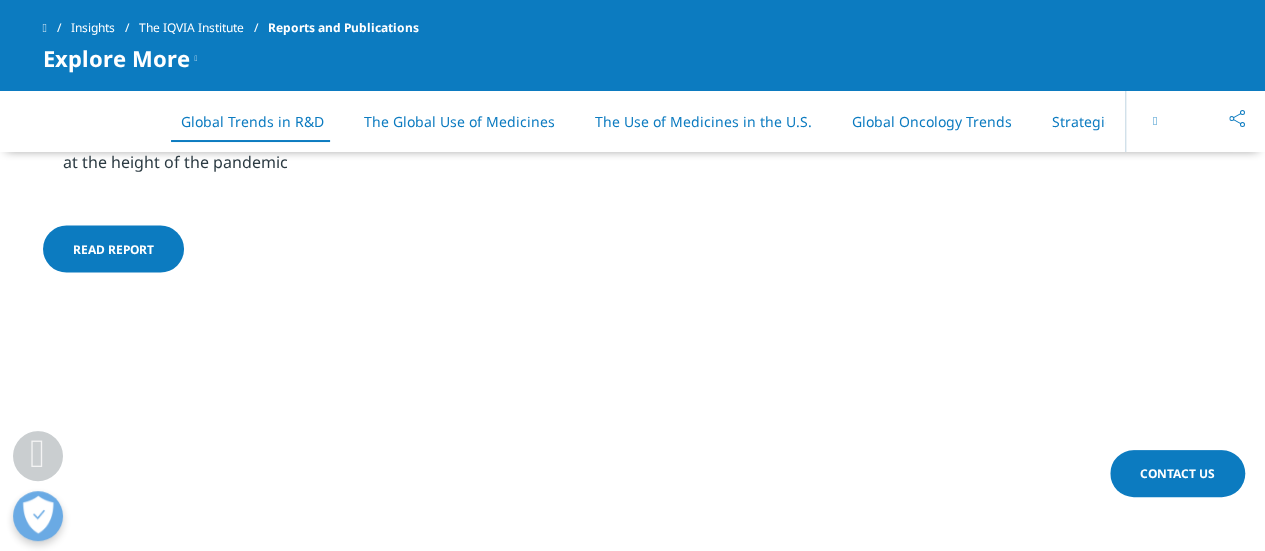 click on "Read report" at bounding box center (113, 248) 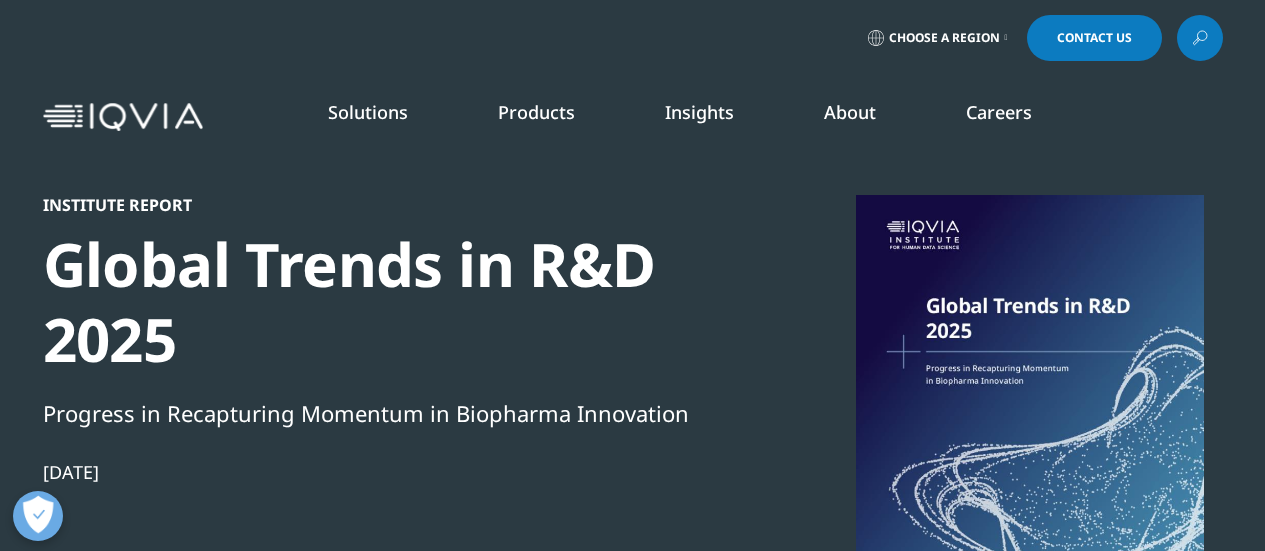 scroll, scrollTop: 0, scrollLeft: 0, axis: both 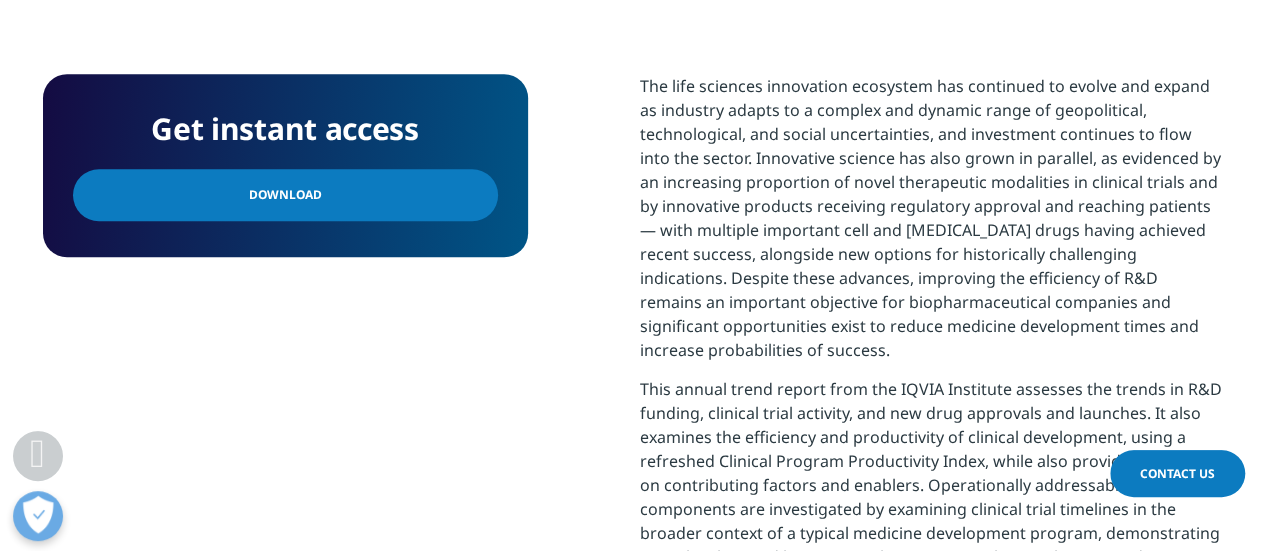 click on "Download" at bounding box center [285, 195] 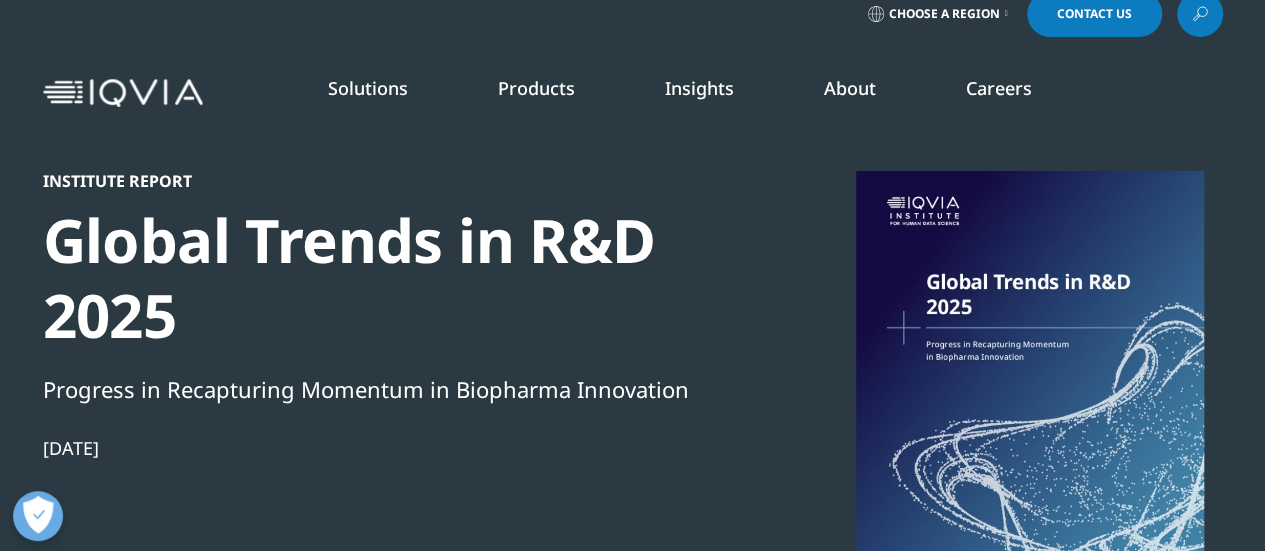 scroll, scrollTop: 0, scrollLeft: 0, axis: both 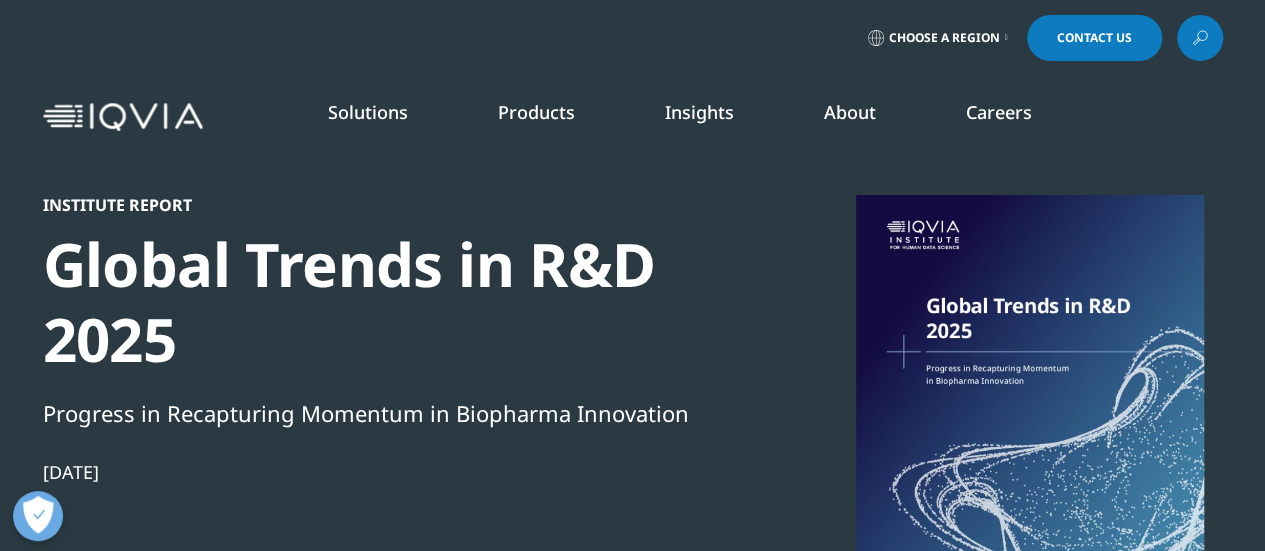 click on "Global Trends in R&D 2025" at bounding box center [386, 302] 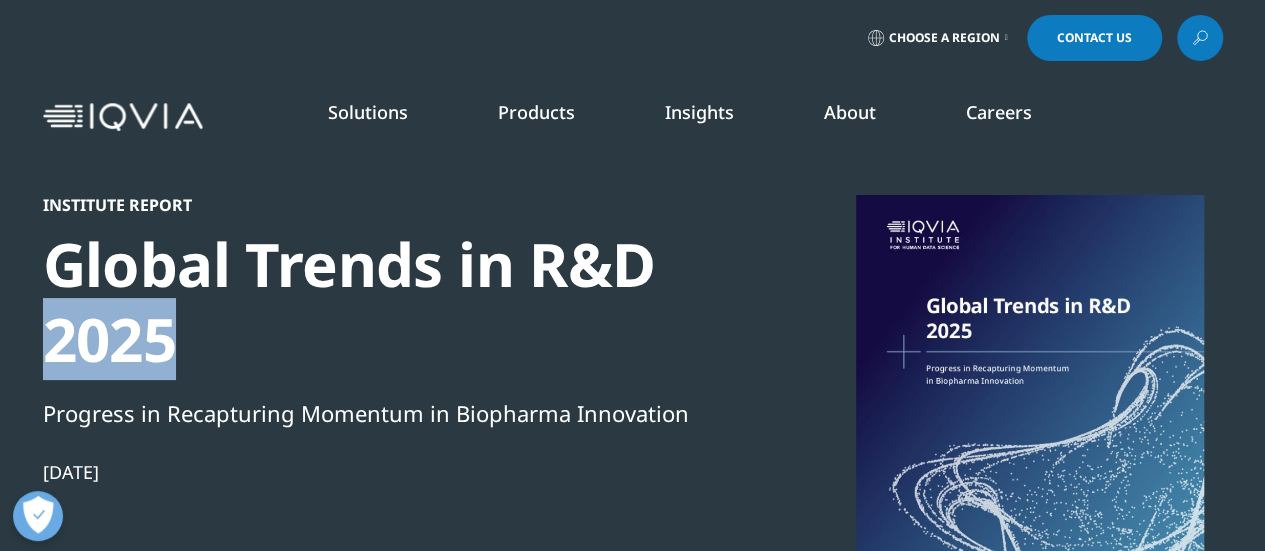 click on "Global Trends in R&D 2025" at bounding box center (386, 302) 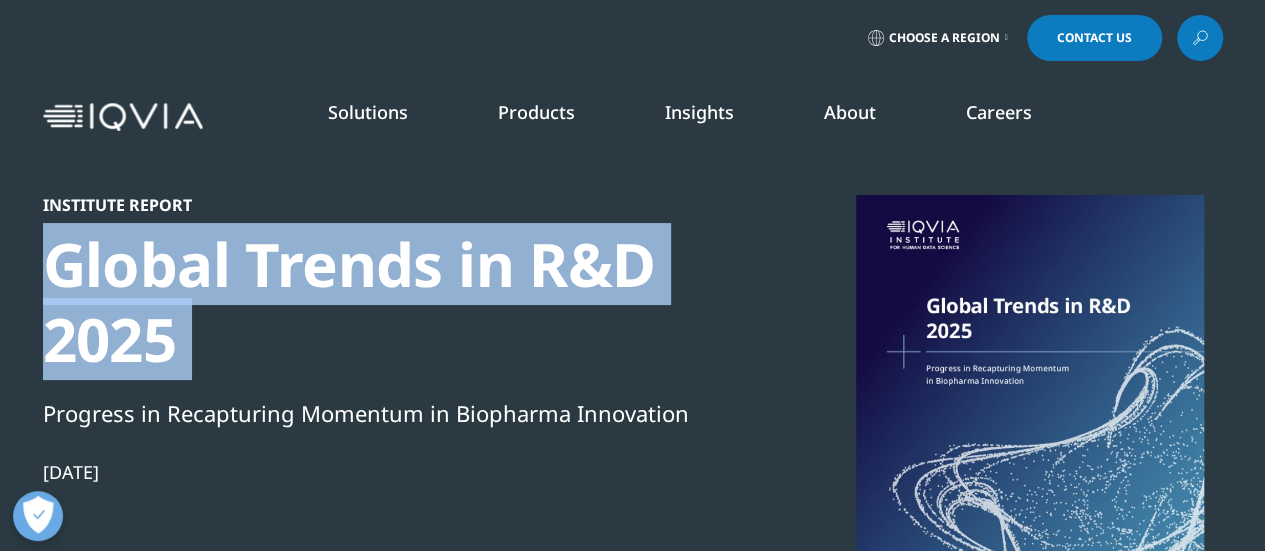 click on "Global Trends in R&D 2025" at bounding box center [386, 302] 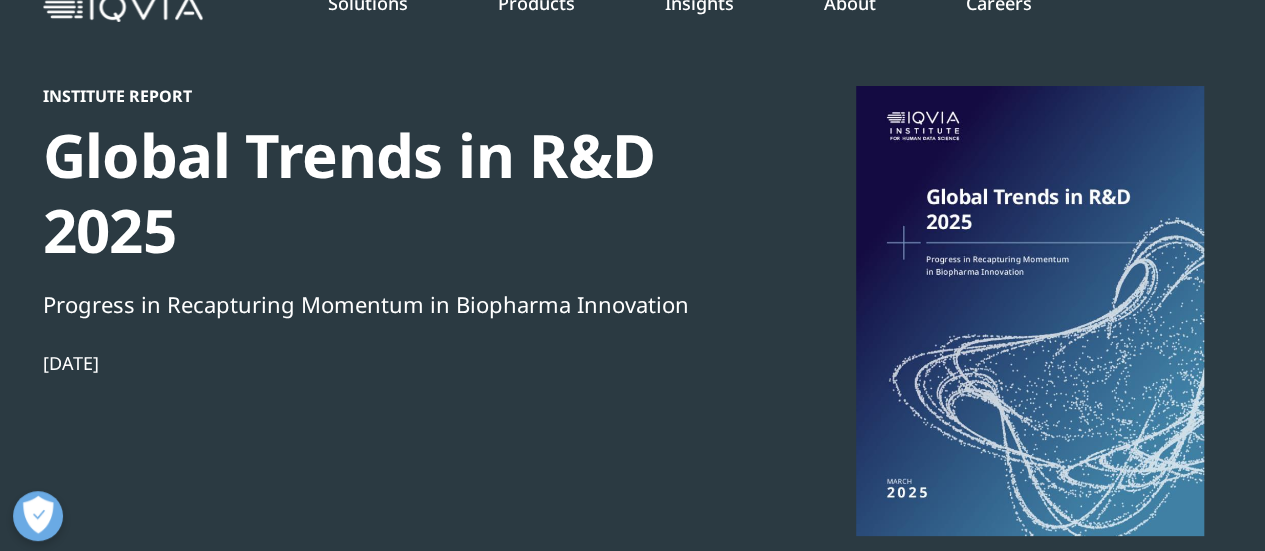 scroll, scrollTop: 378, scrollLeft: 0, axis: vertical 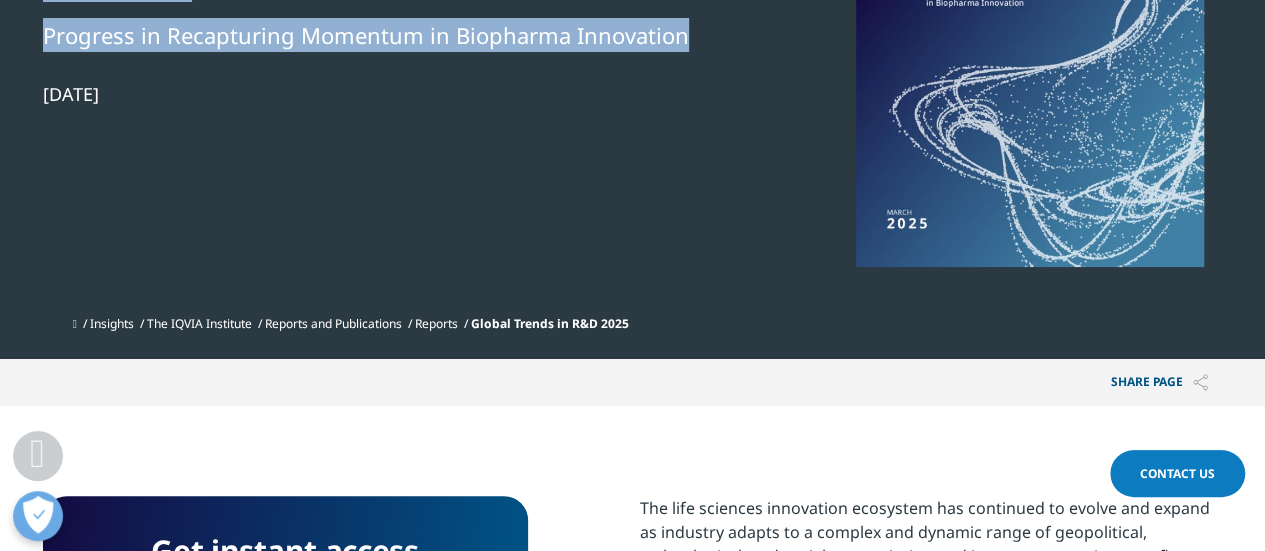 drag, startPoint x: 37, startPoint y: 260, endPoint x: 676, endPoint y: 43, distance: 674.8407 